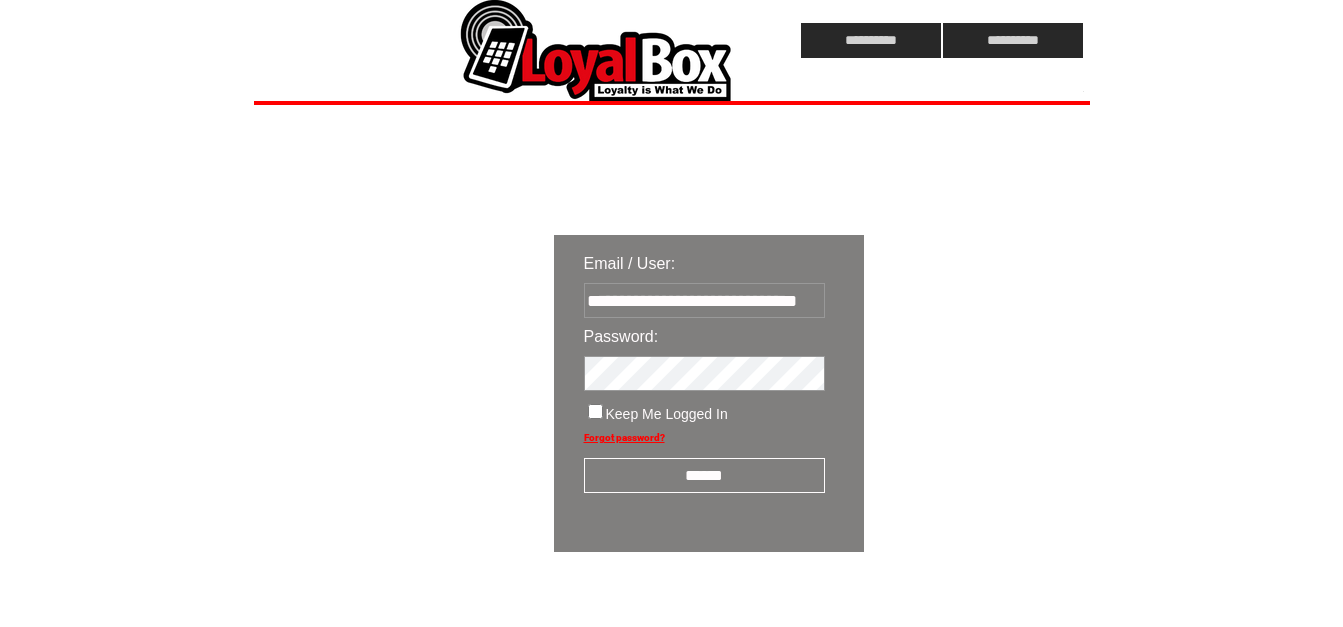 scroll, scrollTop: 0, scrollLeft: 0, axis: both 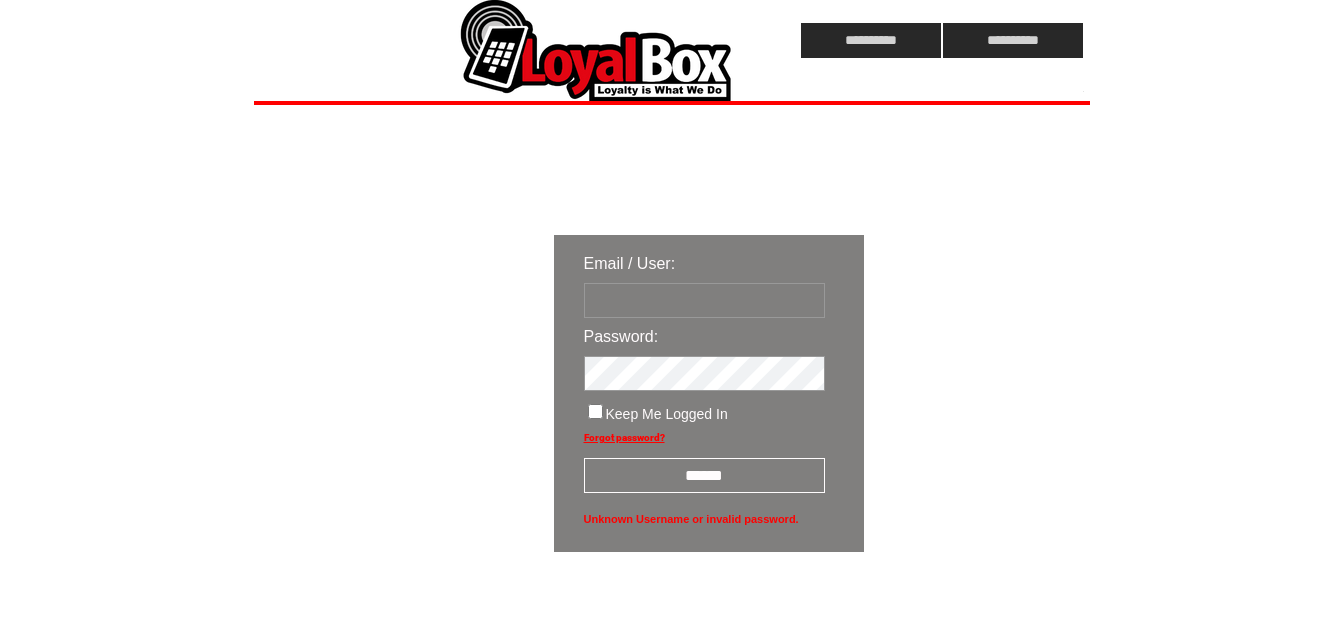 type on "**********" 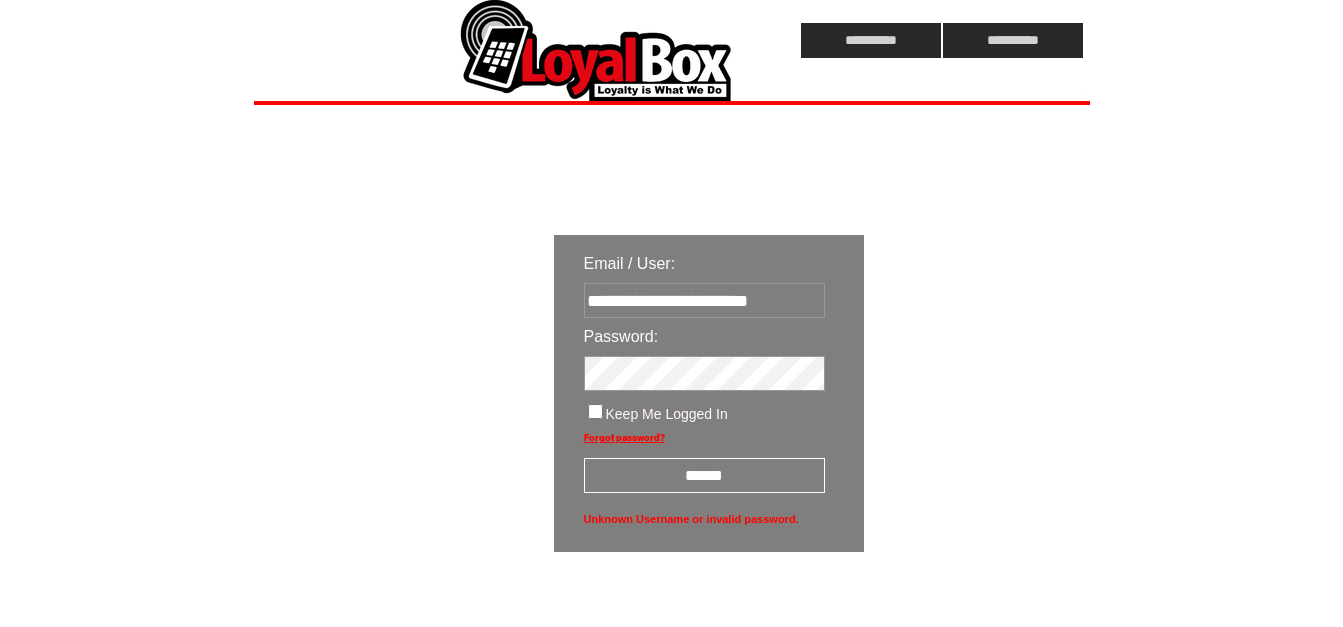 click on "**********" at bounding box center (972, 431) 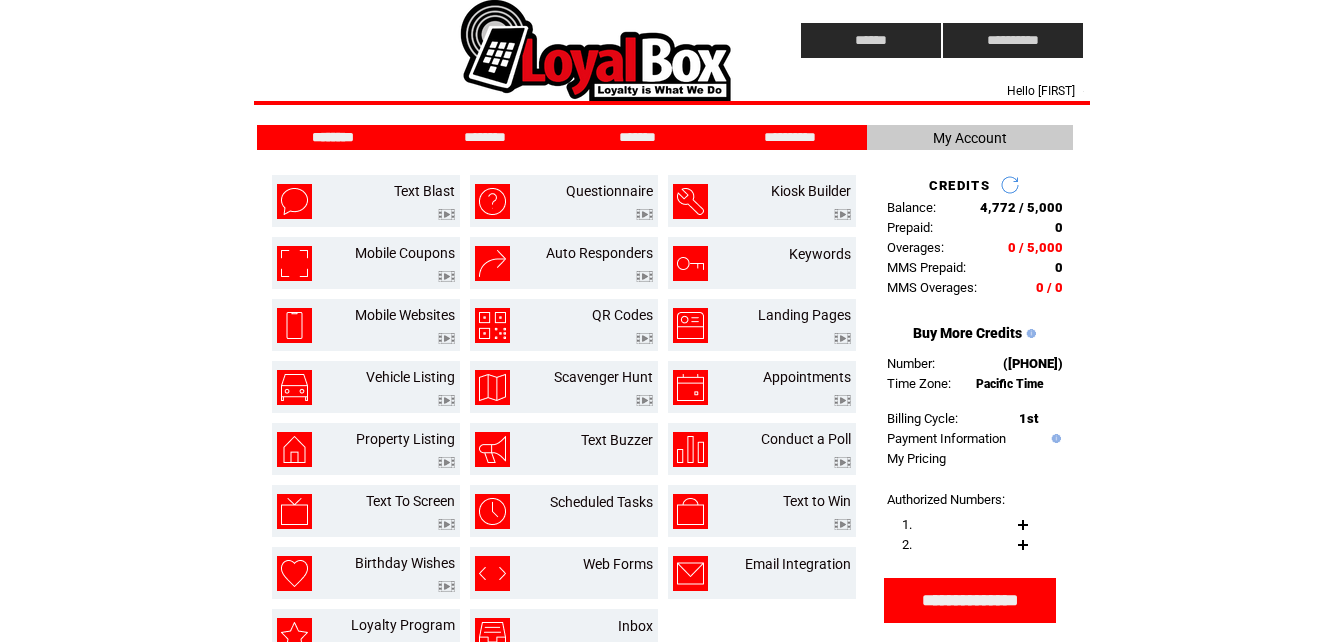 scroll, scrollTop: 0, scrollLeft: 0, axis: both 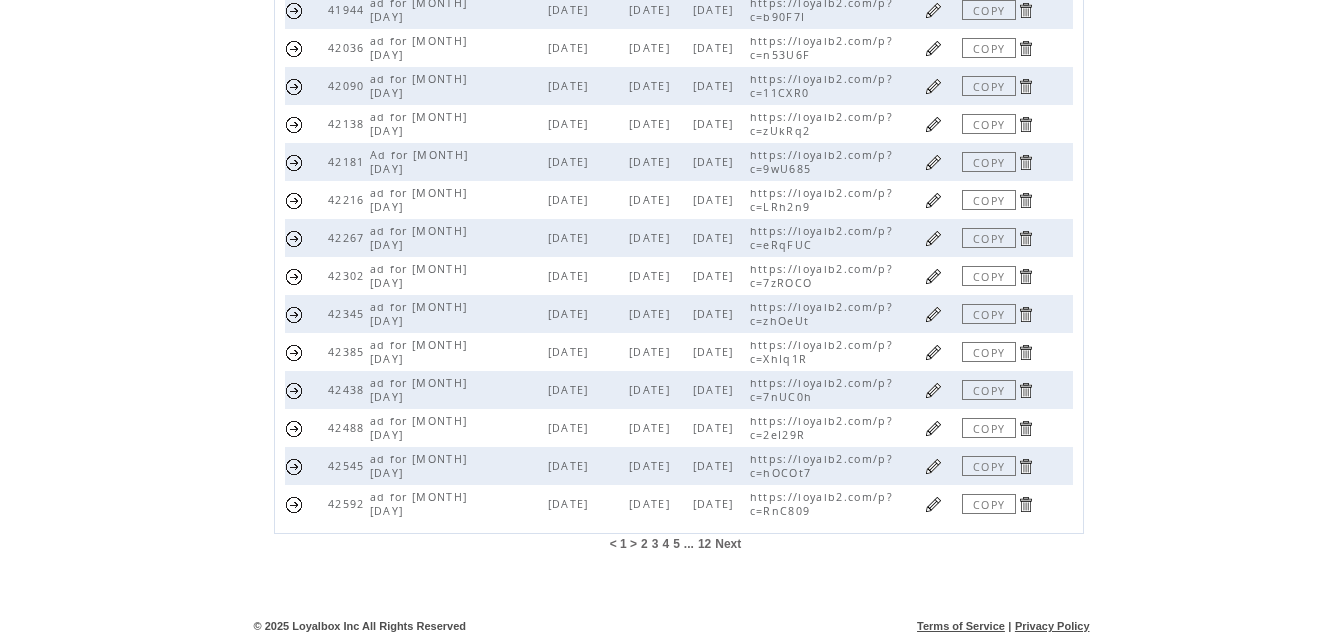 click on "12" at bounding box center [704, 544] 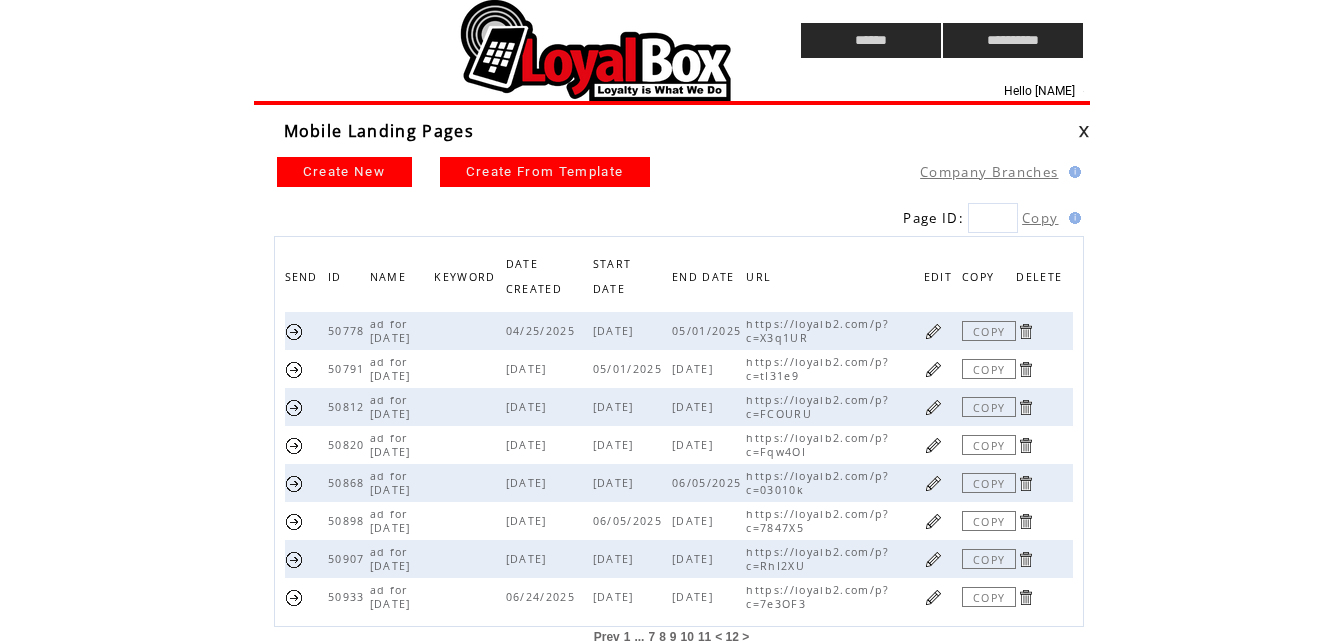 scroll, scrollTop: 93, scrollLeft: 0, axis: vertical 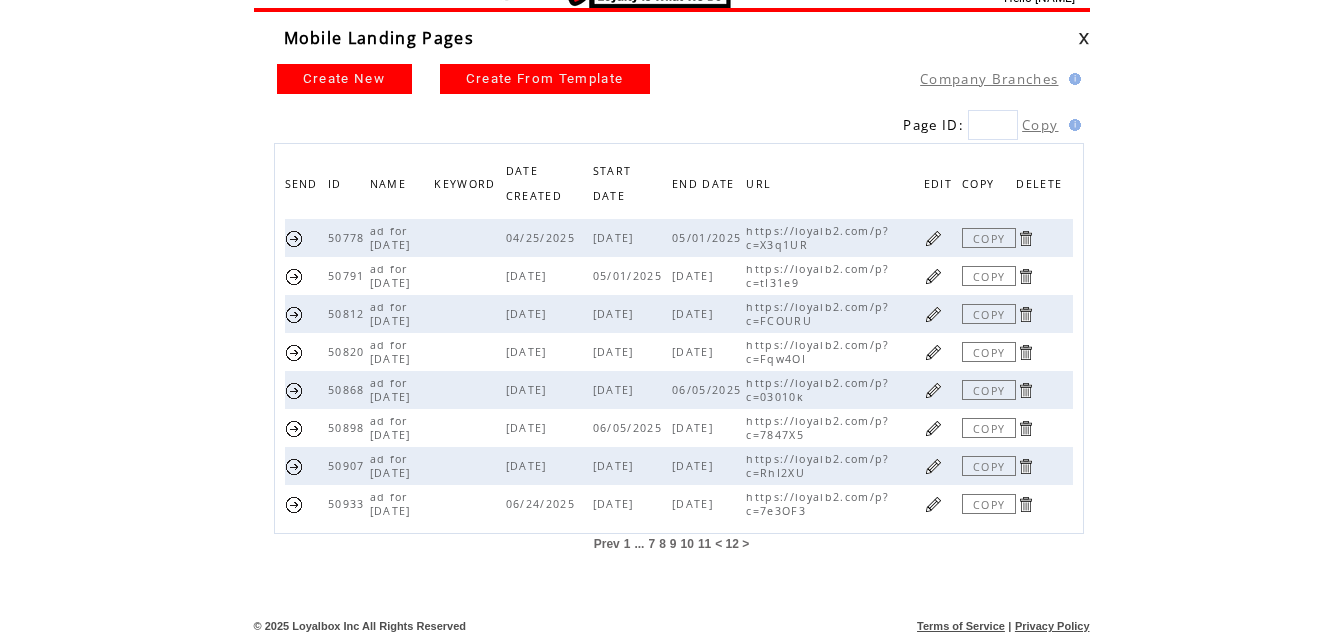 click on "COPY" at bounding box center (989, 504) 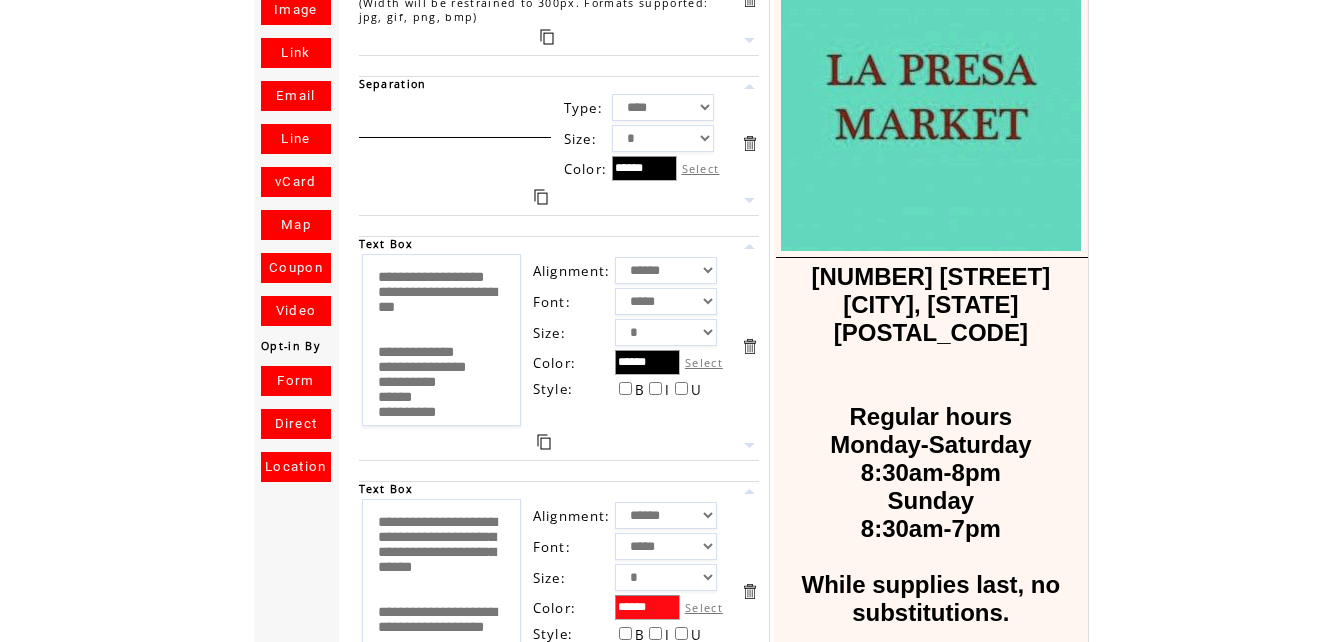scroll, scrollTop: 240, scrollLeft: 0, axis: vertical 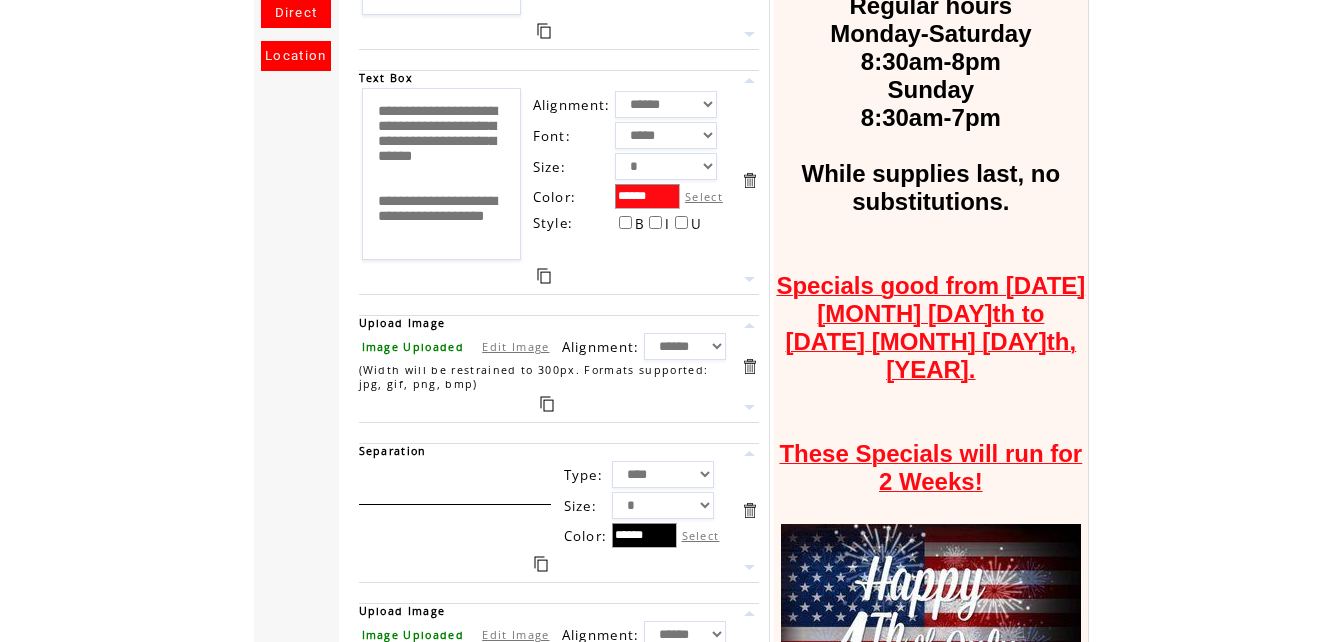 click on "**********" at bounding box center (441, 174) 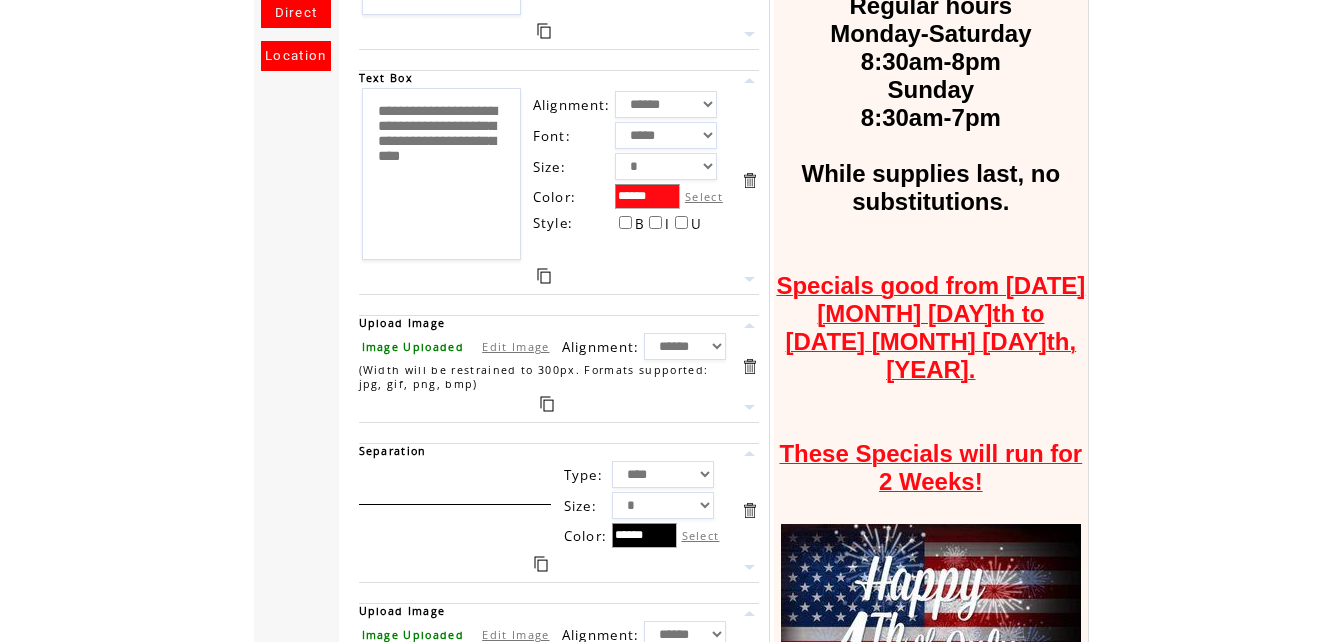 scroll, scrollTop: 0, scrollLeft: 0, axis: both 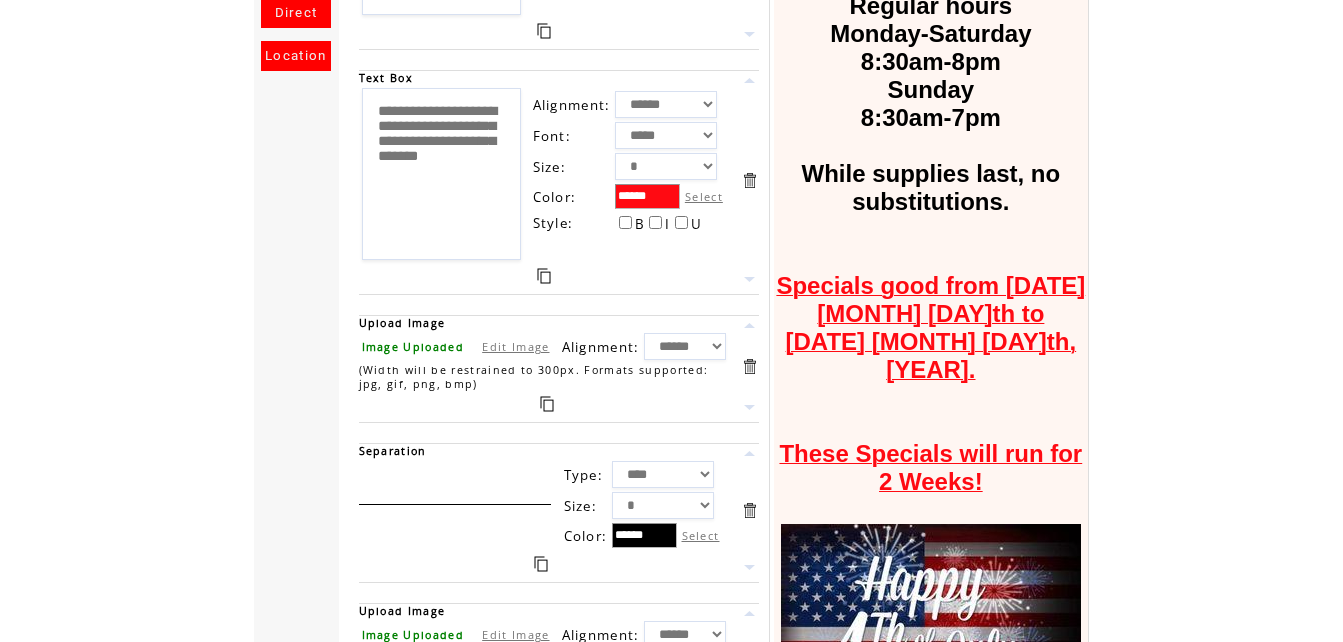 click on "**********" at bounding box center [441, 174] 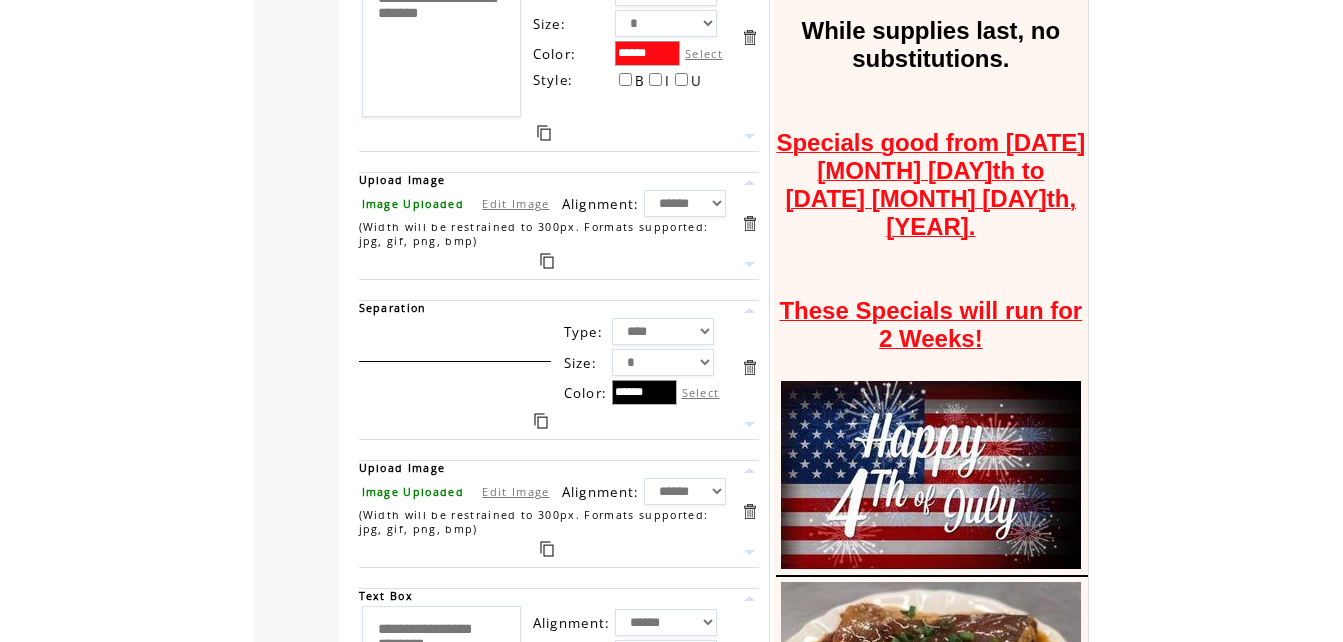 scroll, scrollTop: 786, scrollLeft: 0, axis: vertical 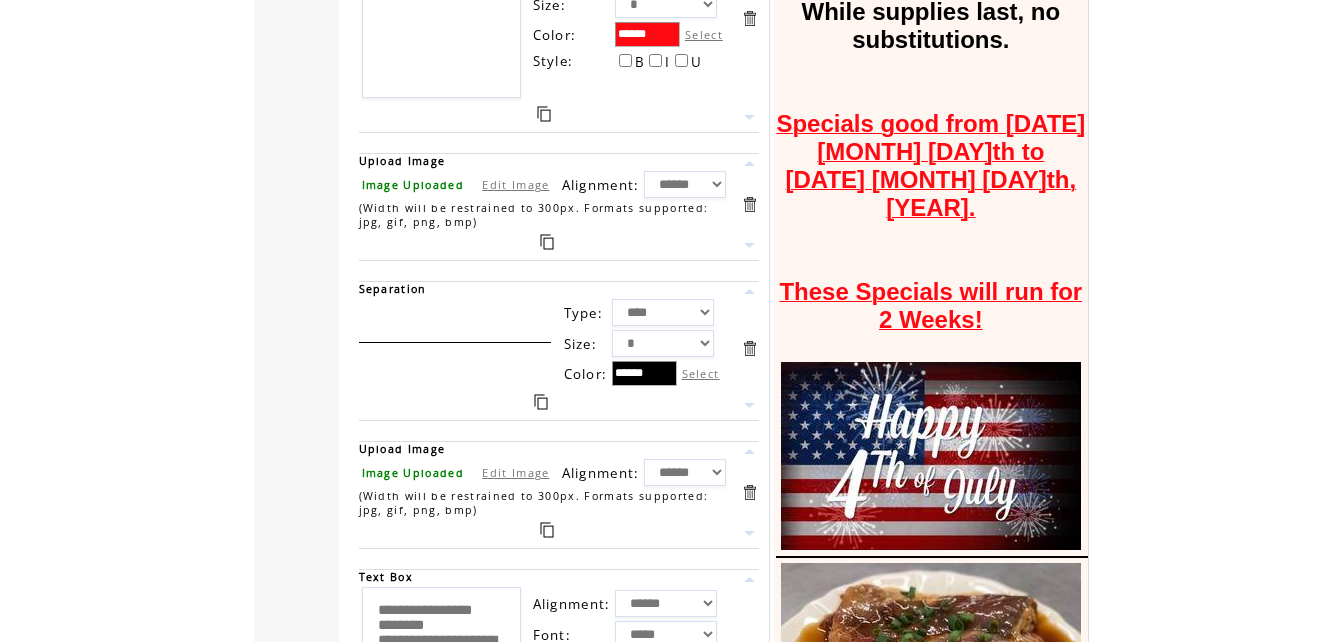 type on "**********" 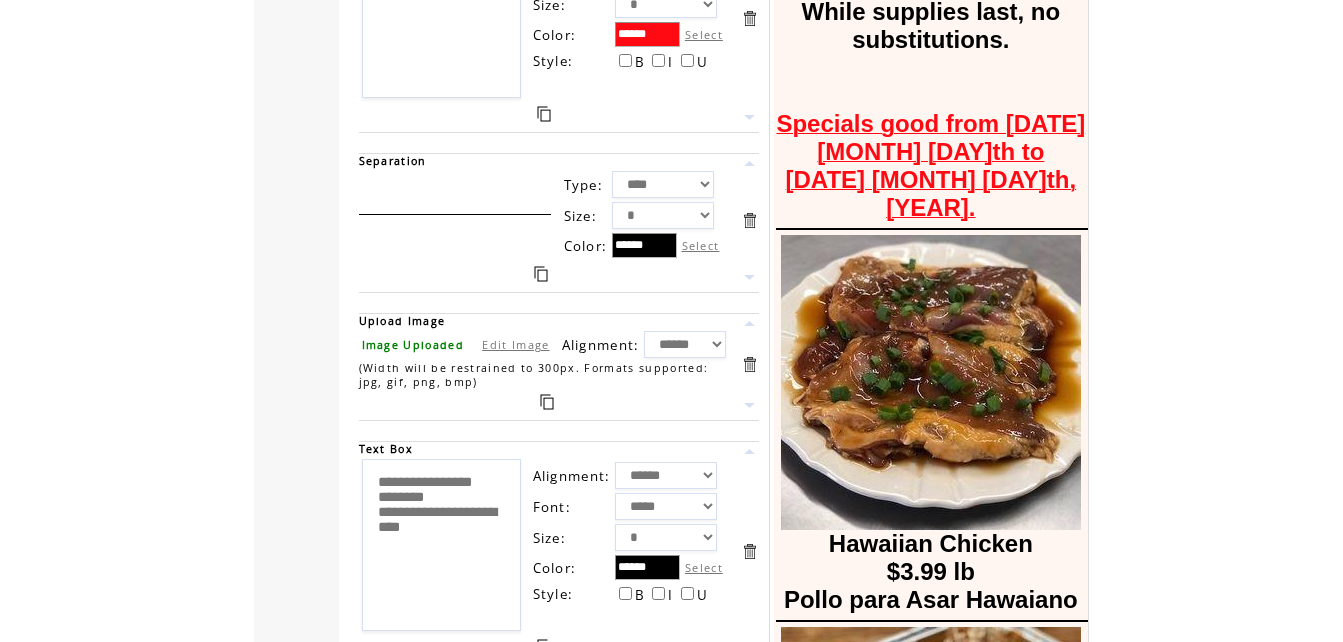 click on "Edit Image" at bounding box center (515, 344) 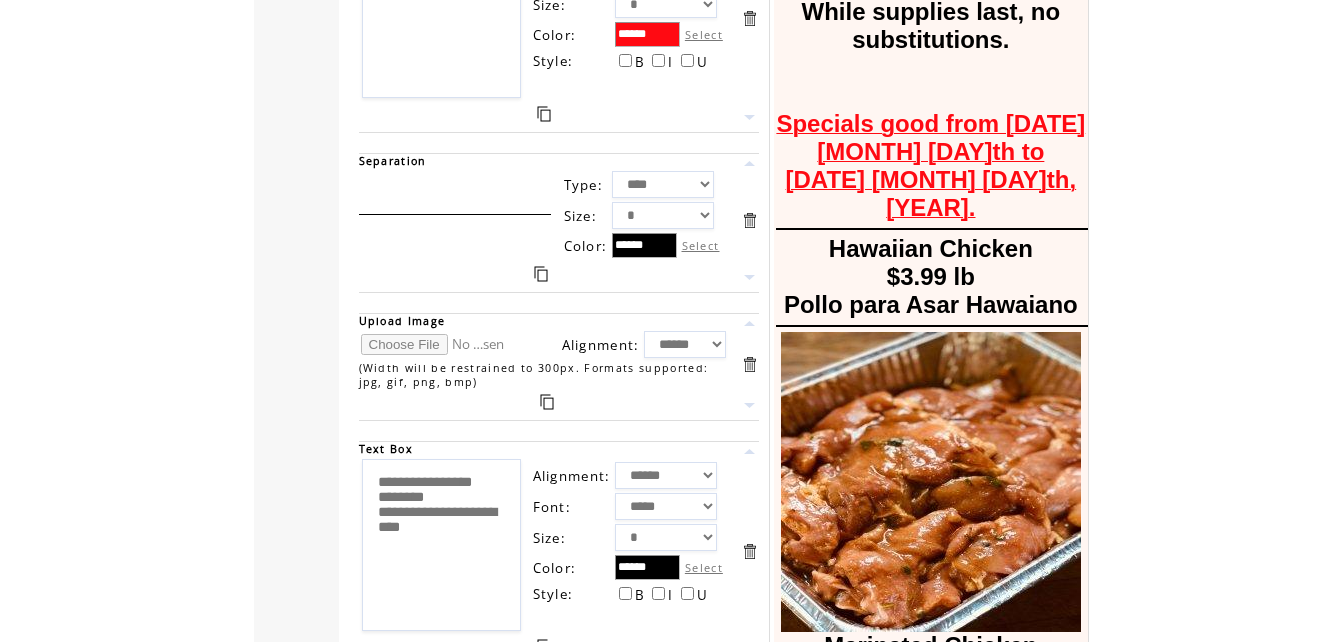 click at bounding box center (436, 344) 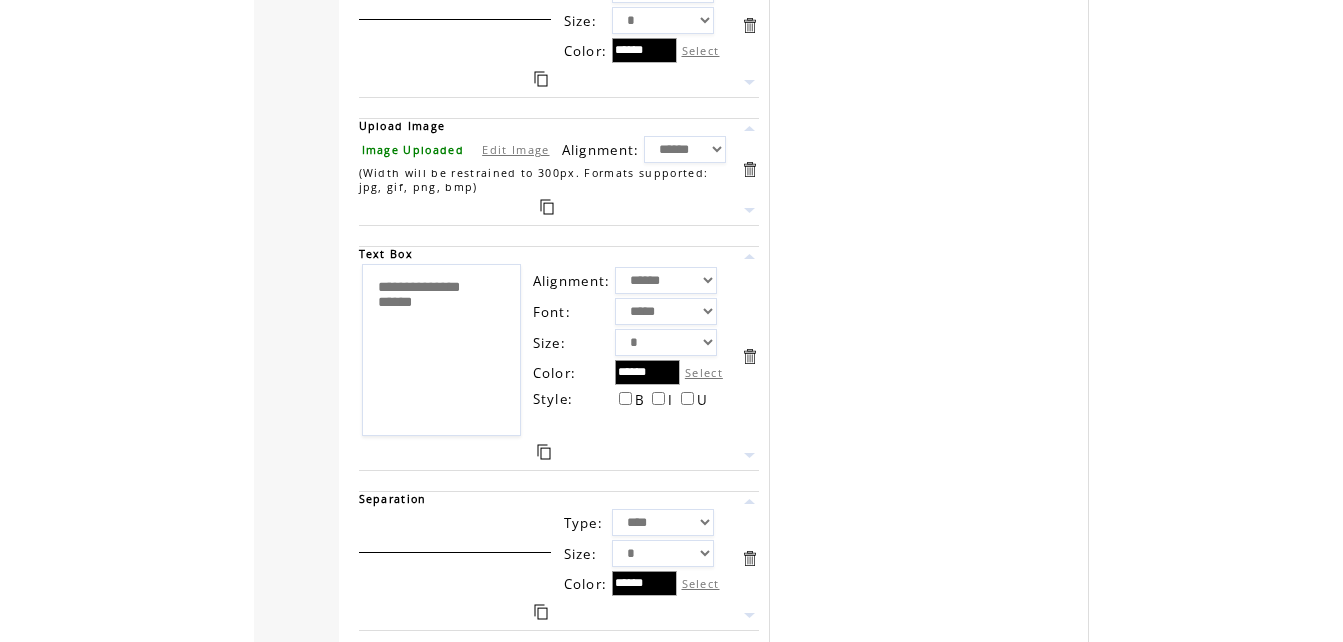 scroll, scrollTop: 4513, scrollLeft: 0, axis: vertical 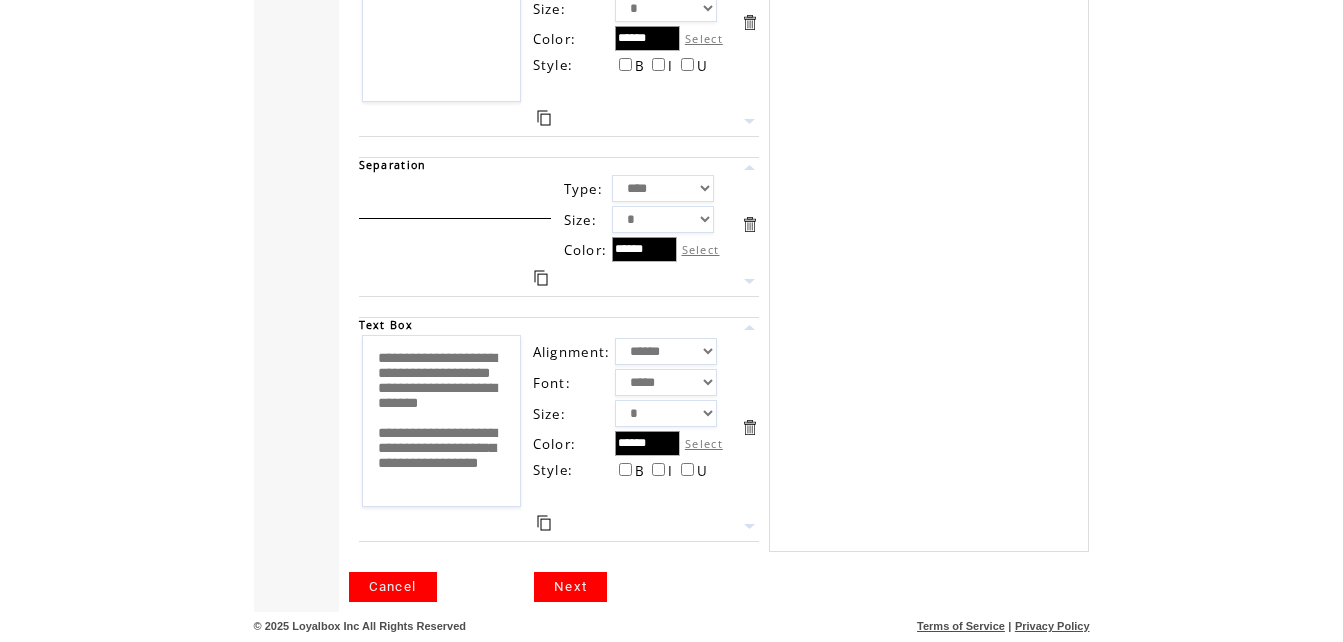 click on "Cancel" at bounding box center (393, 587) 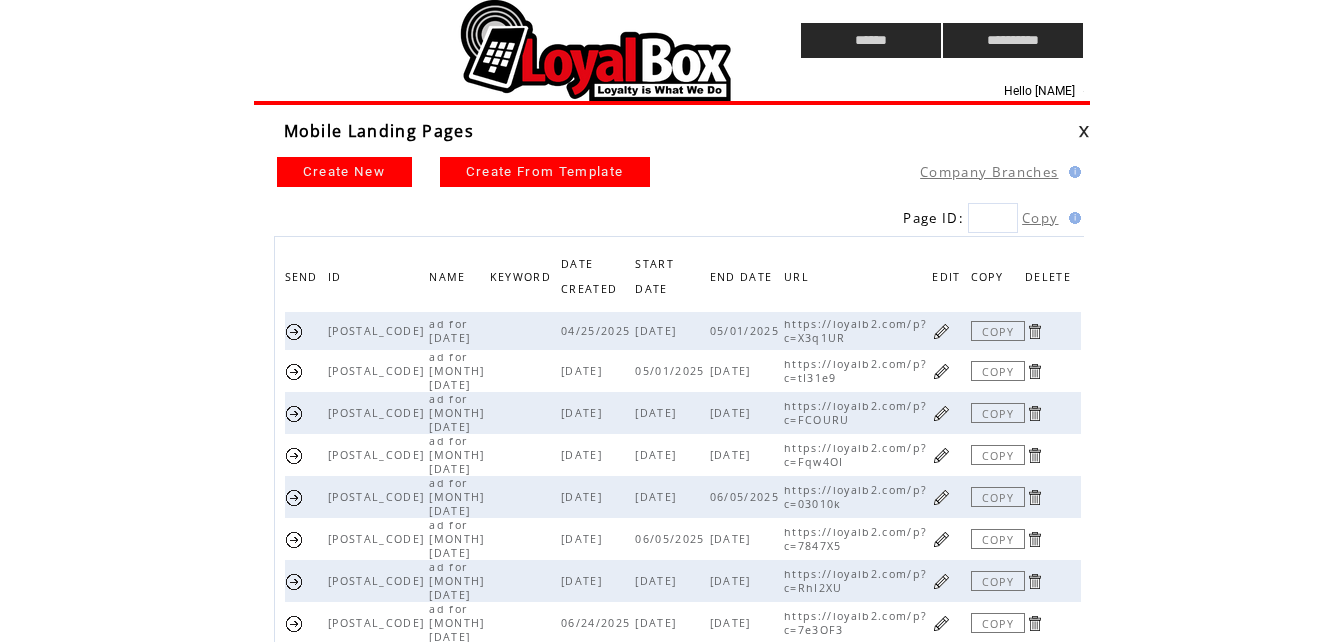 scroll, scrollTop: 93, scrollLeft: 0, axis: vertical 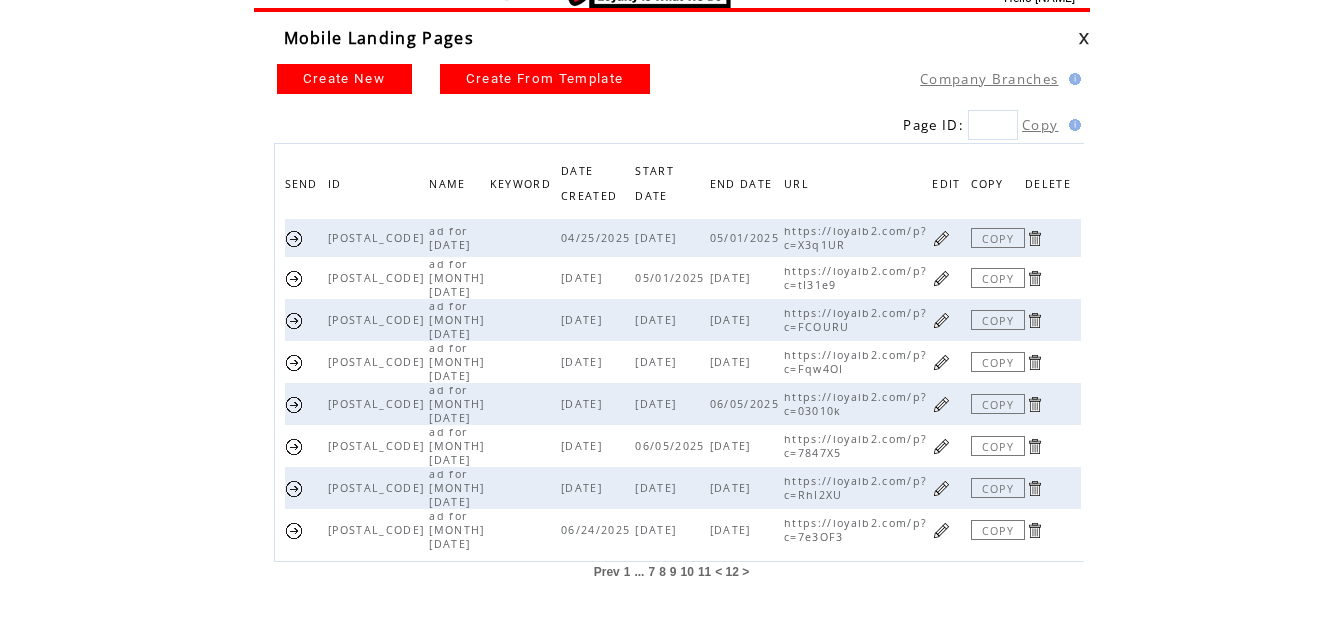 click on "COPY" at bounding box center (998, 530) 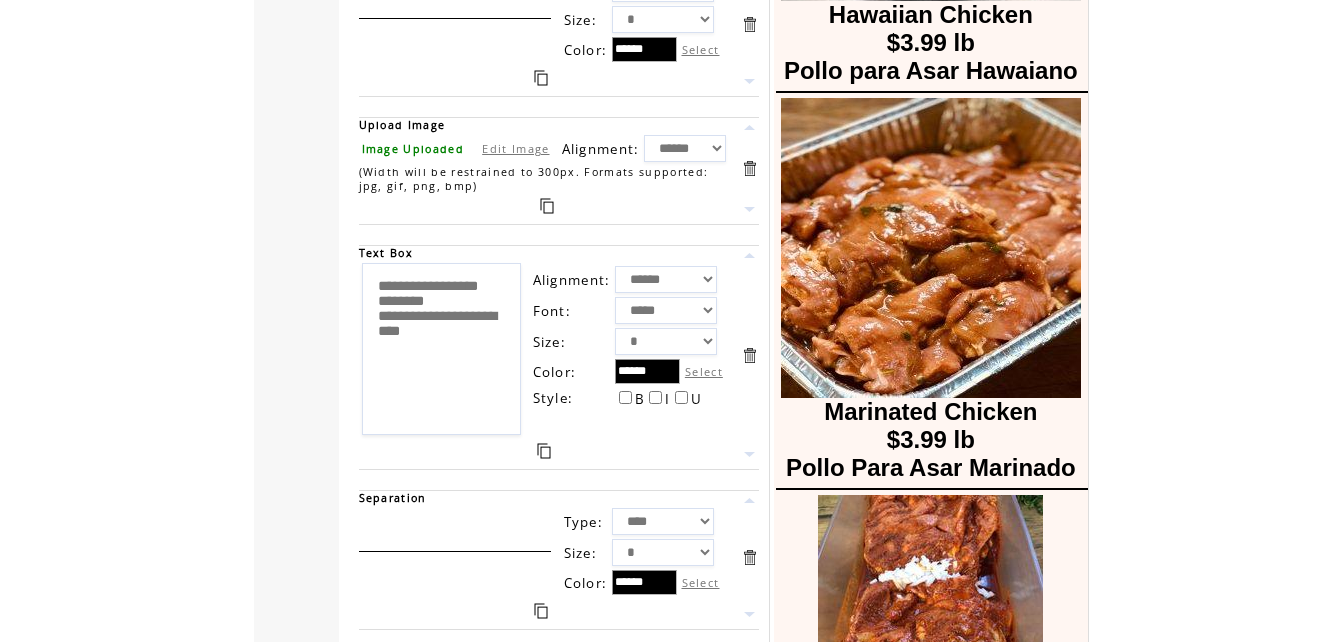 scroll, scrollTop: 1621, scrollLeft: 0, axis: vertical 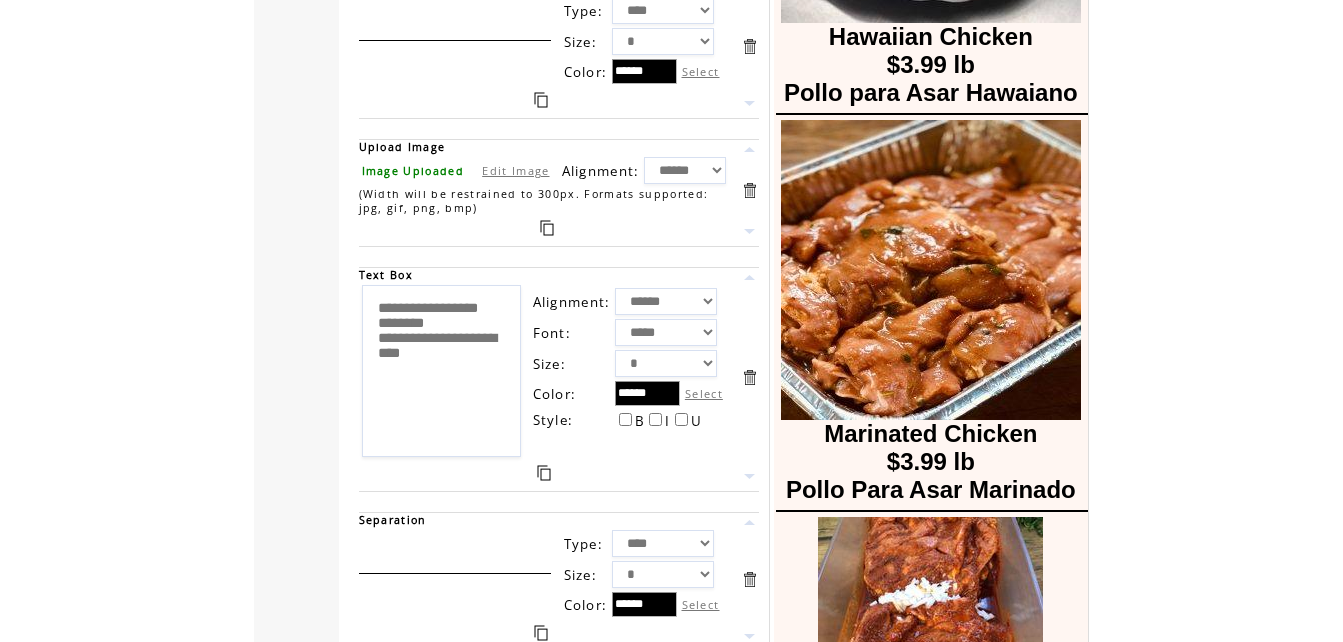 click on "**********" at bounding box center (441, 371) 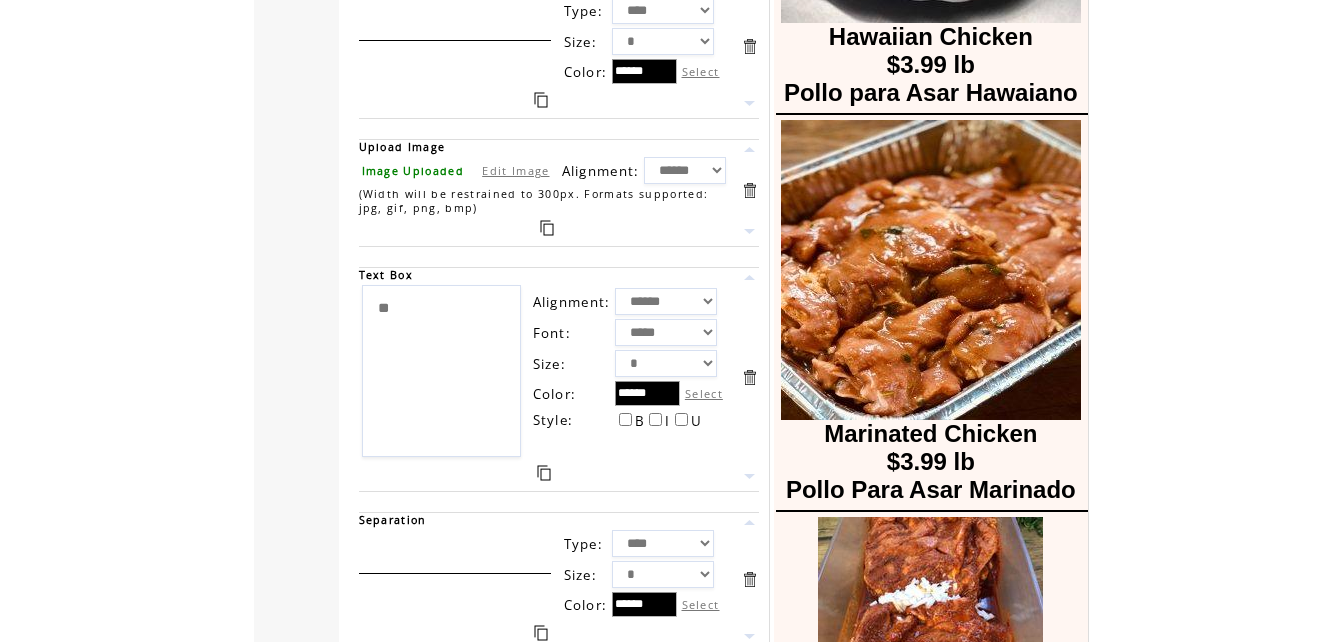 type on "*" 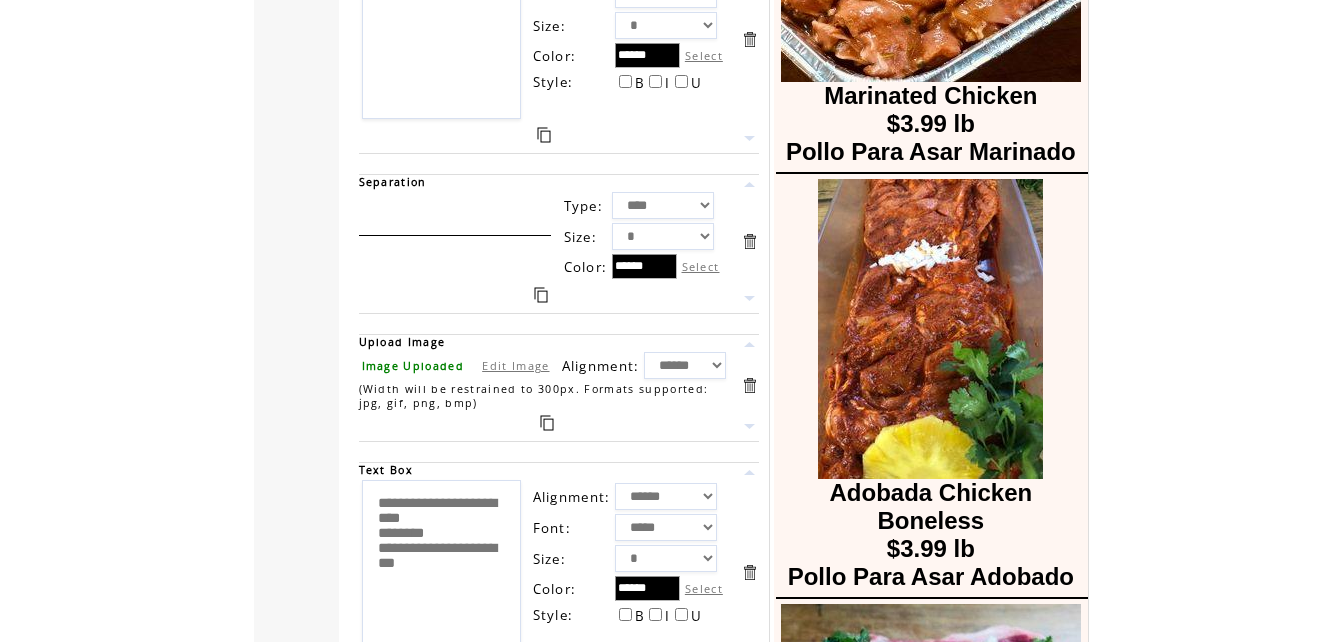 scroll, scrollTop: 1974, scrollLeft: 0, axis: vertical 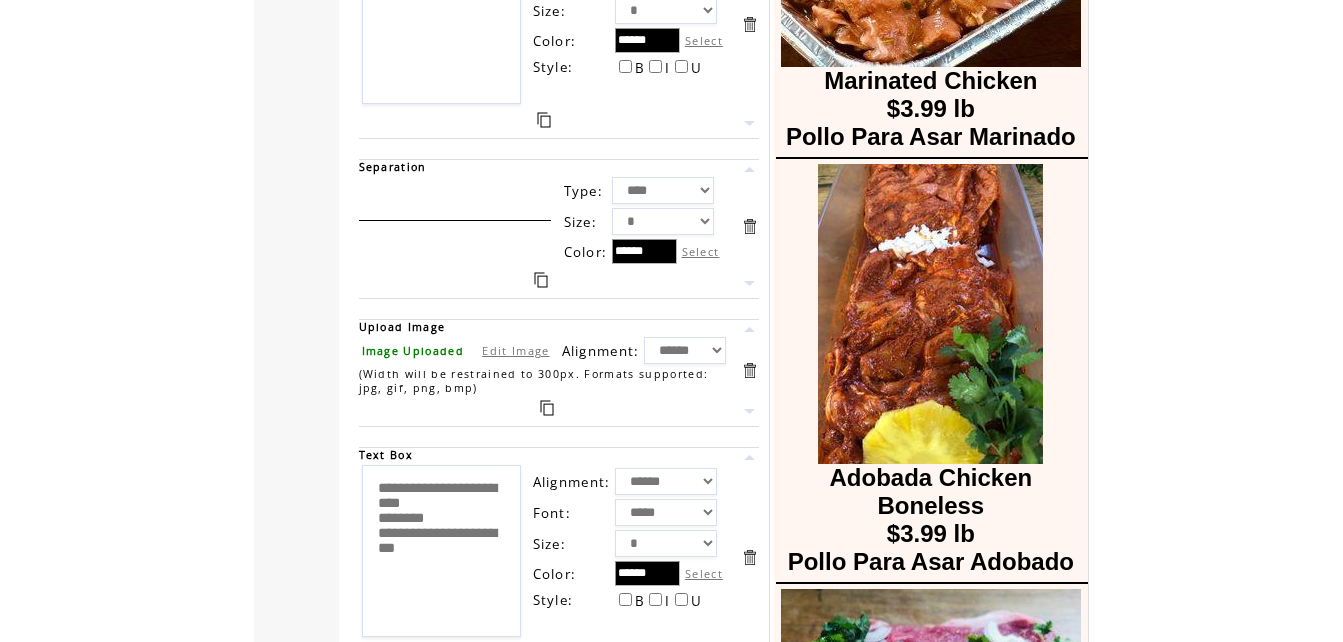 type on "**********" 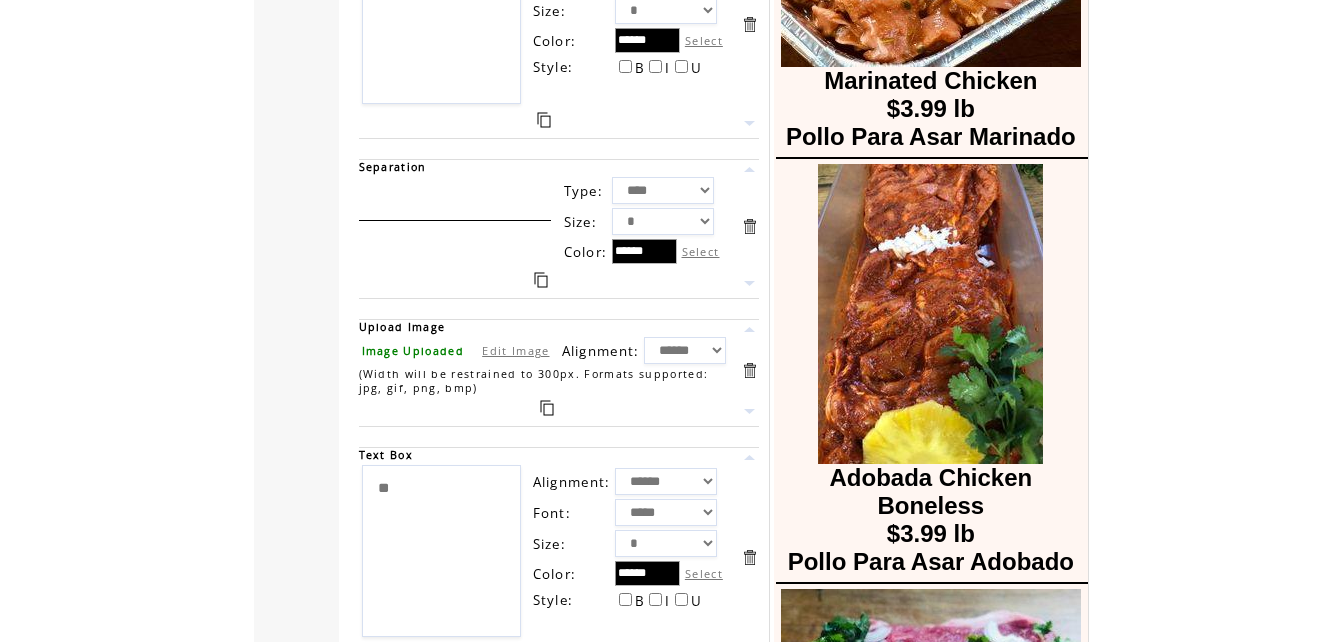 type on "*" 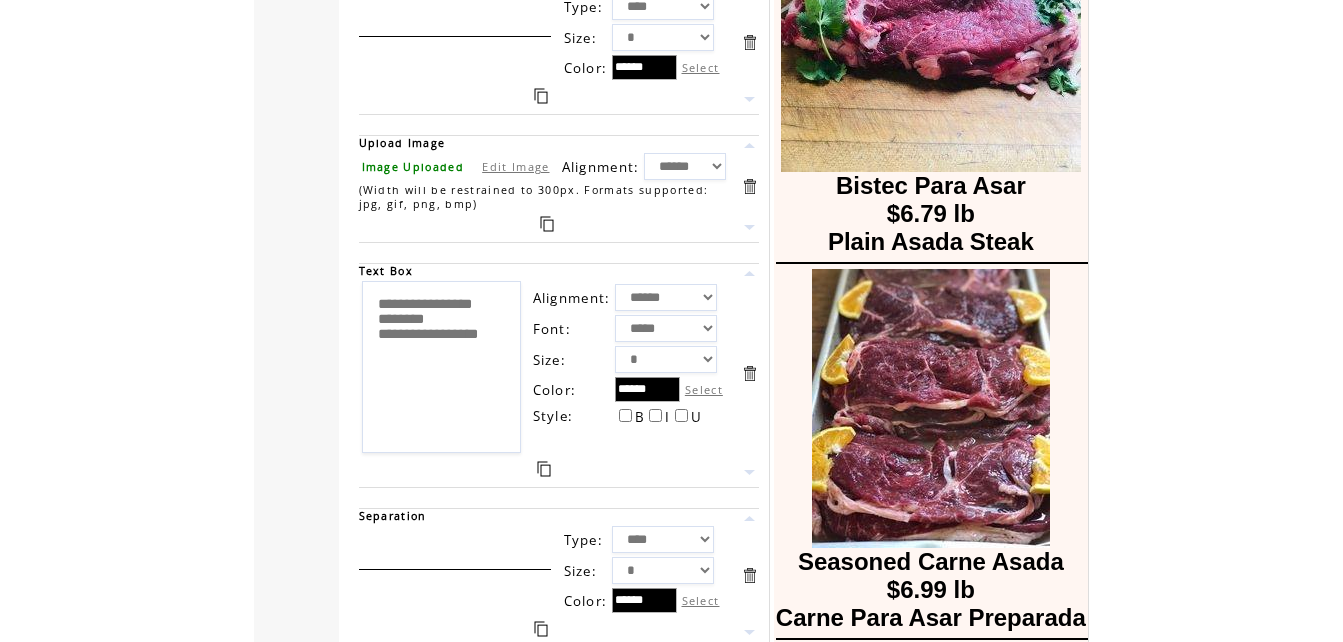 scroll, scrollTop: 2712, scrollLeft: 0, axis: vertical 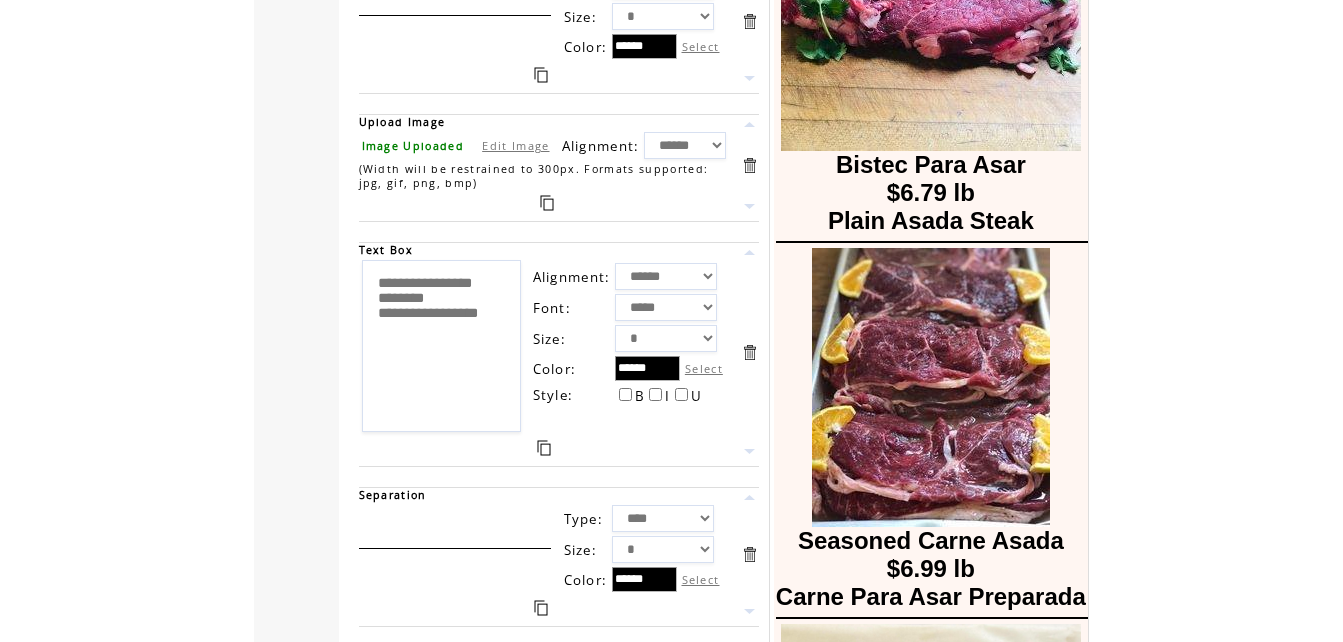 type on "**********" 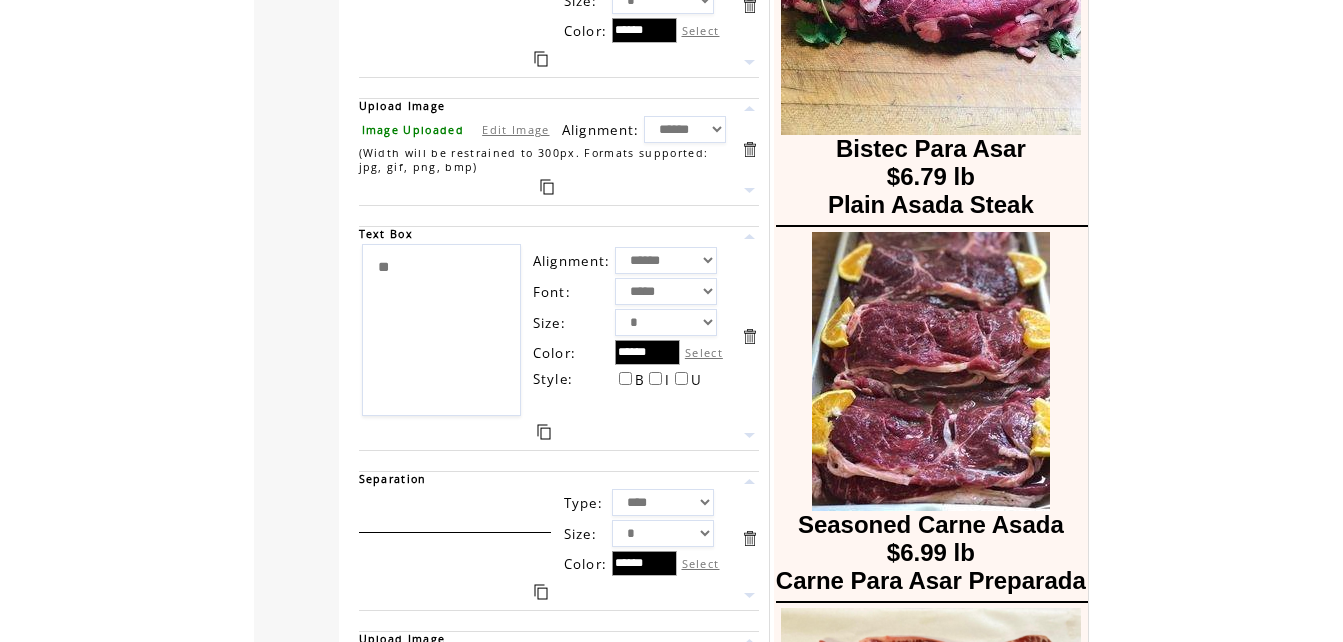 type on "*" 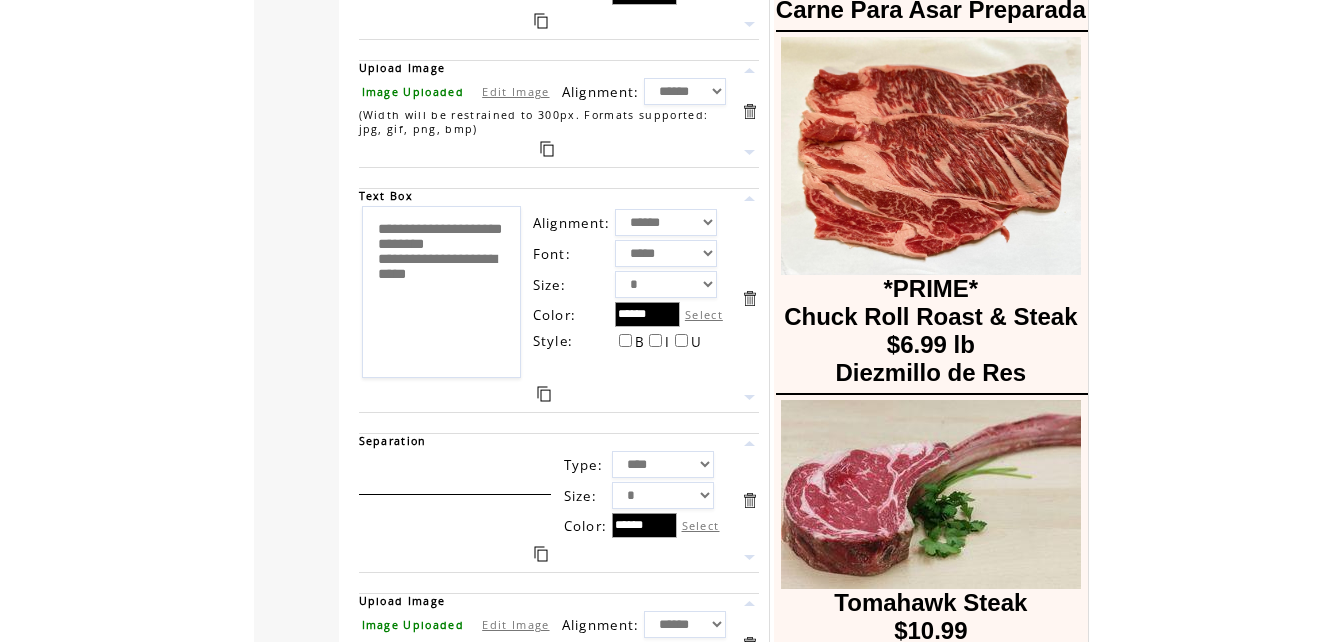 scroll, scrollTop: 3323, scrollLeft: 0, axis: vertical 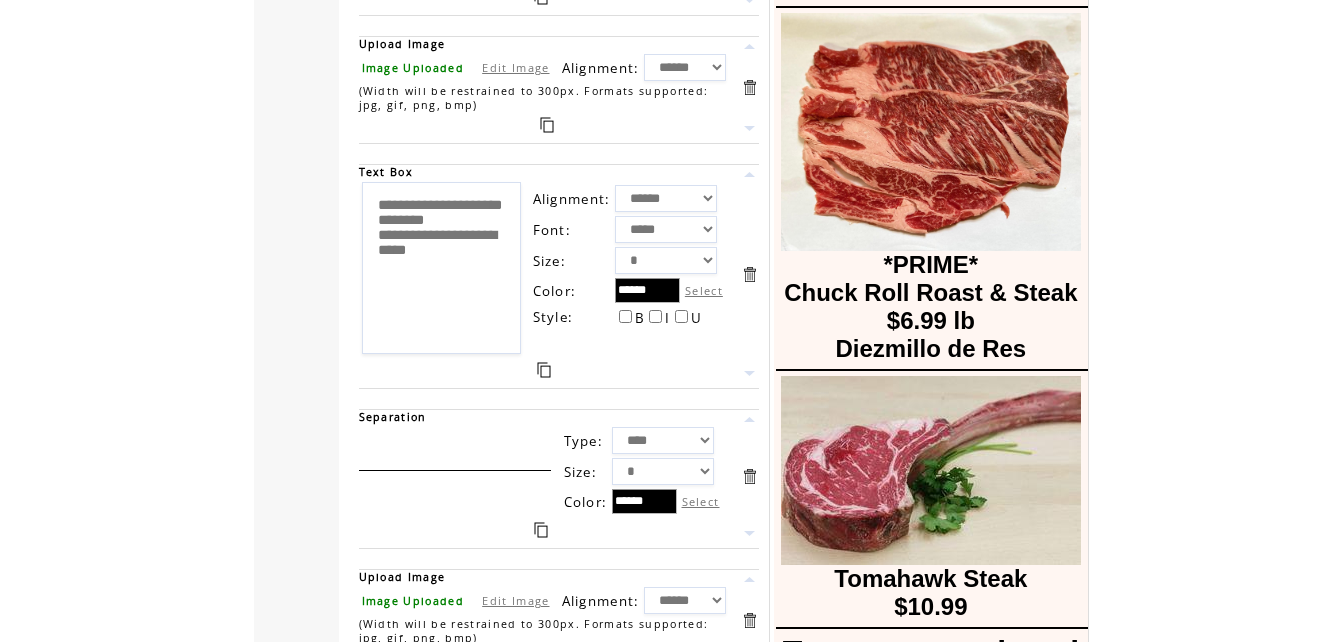 type on "**********" 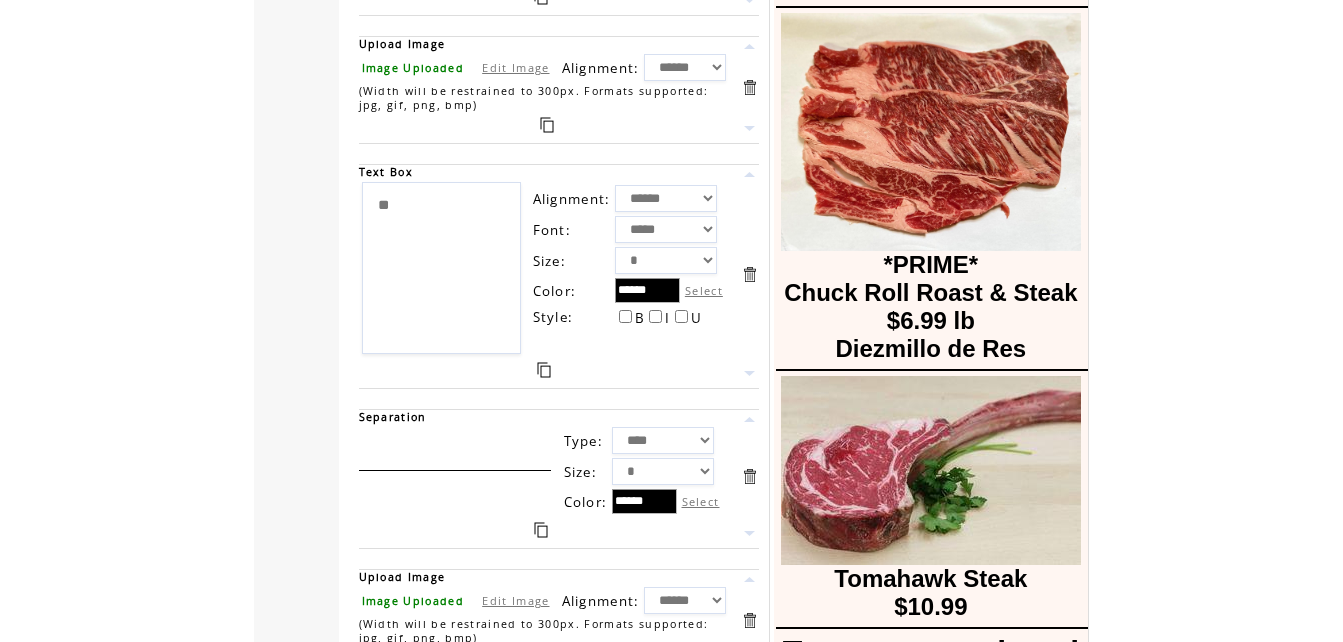 type on "*" 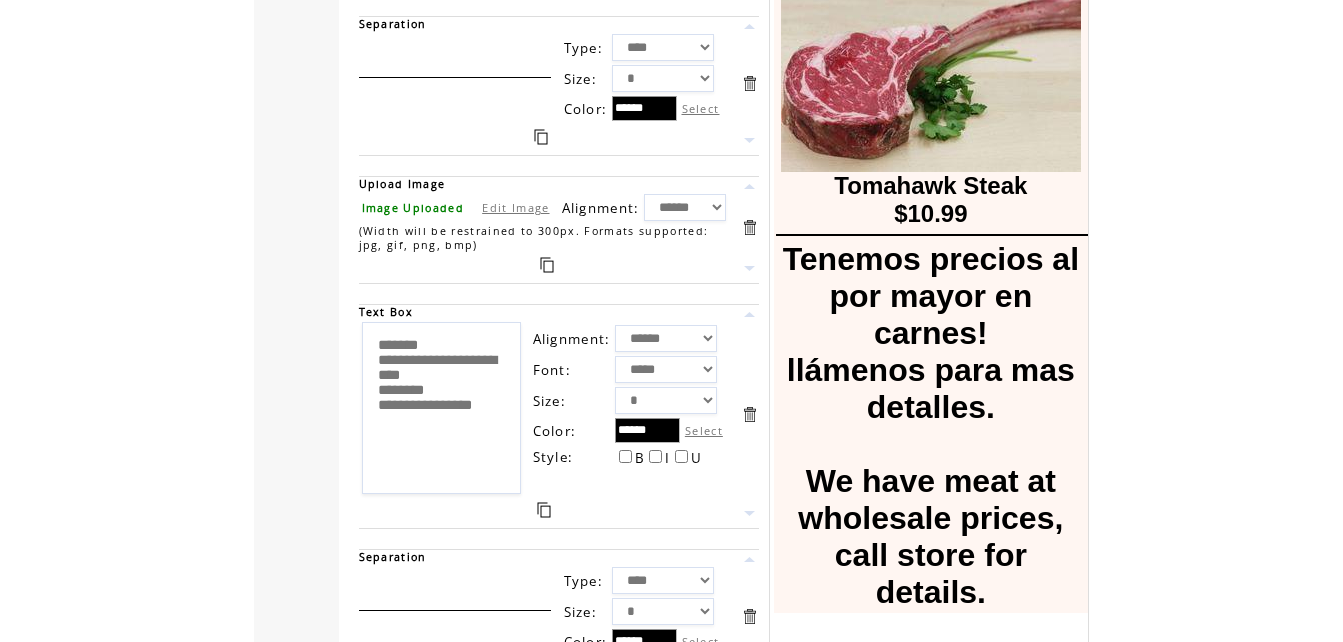 scroll, scrollTop: 3723, scrollLeft: 0, axis: vertical 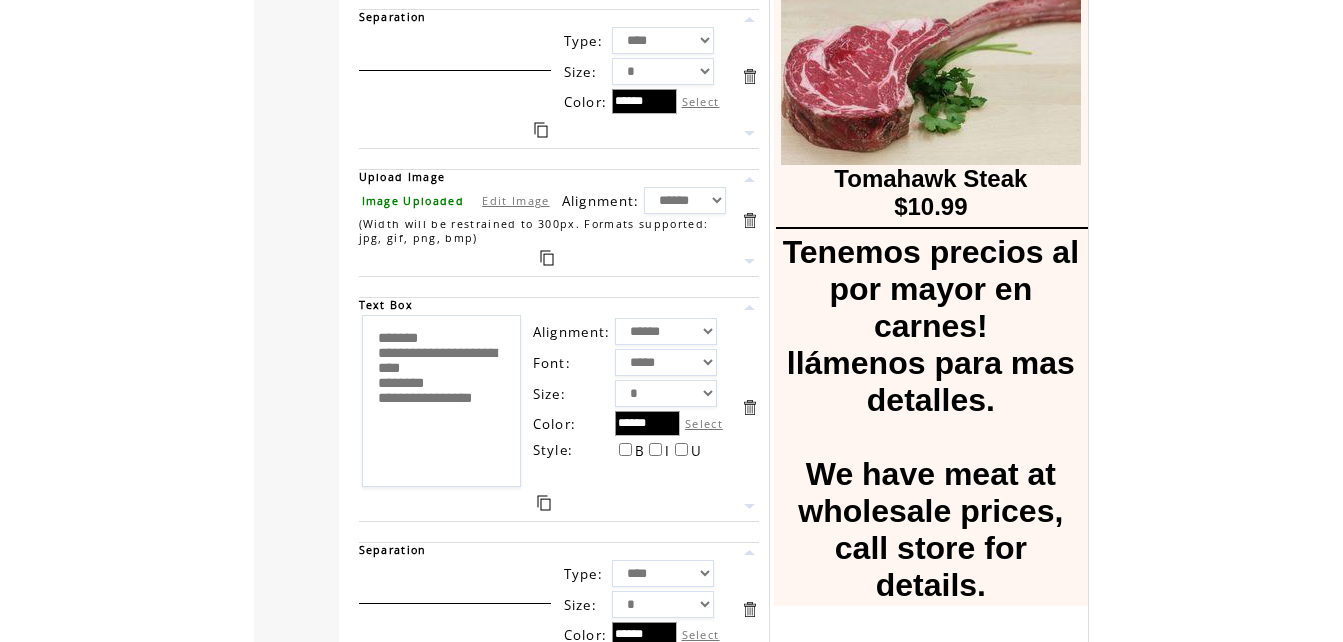 type on "**********" 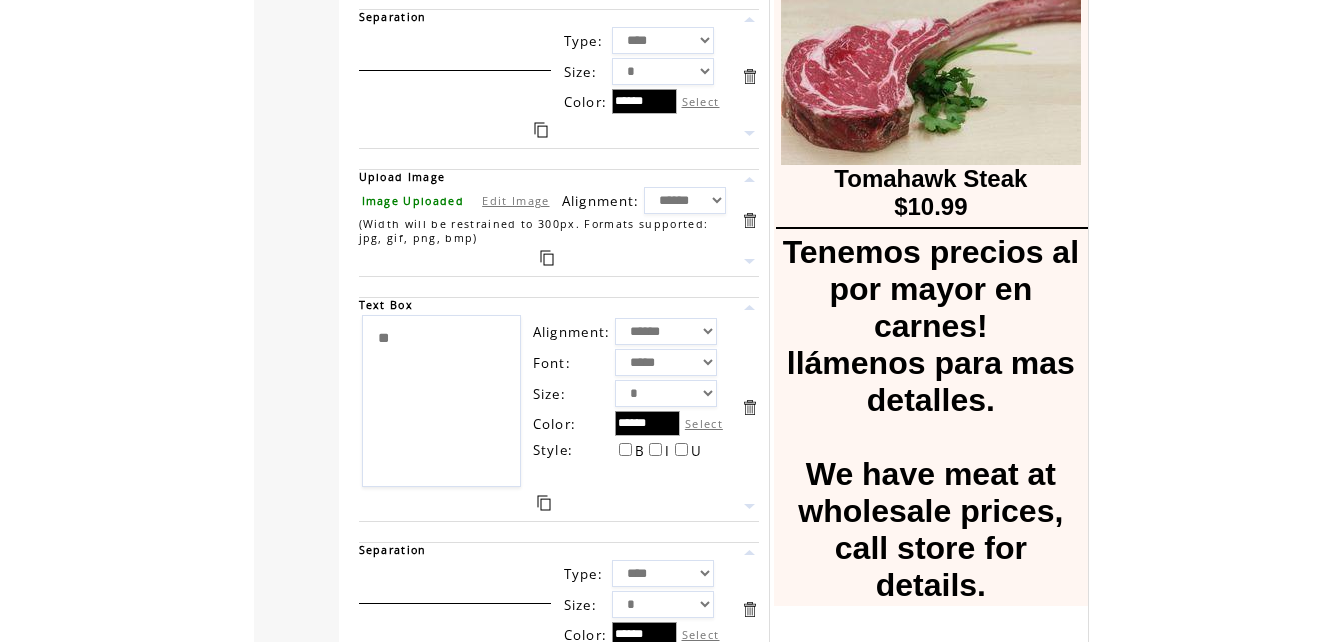 type on "*" 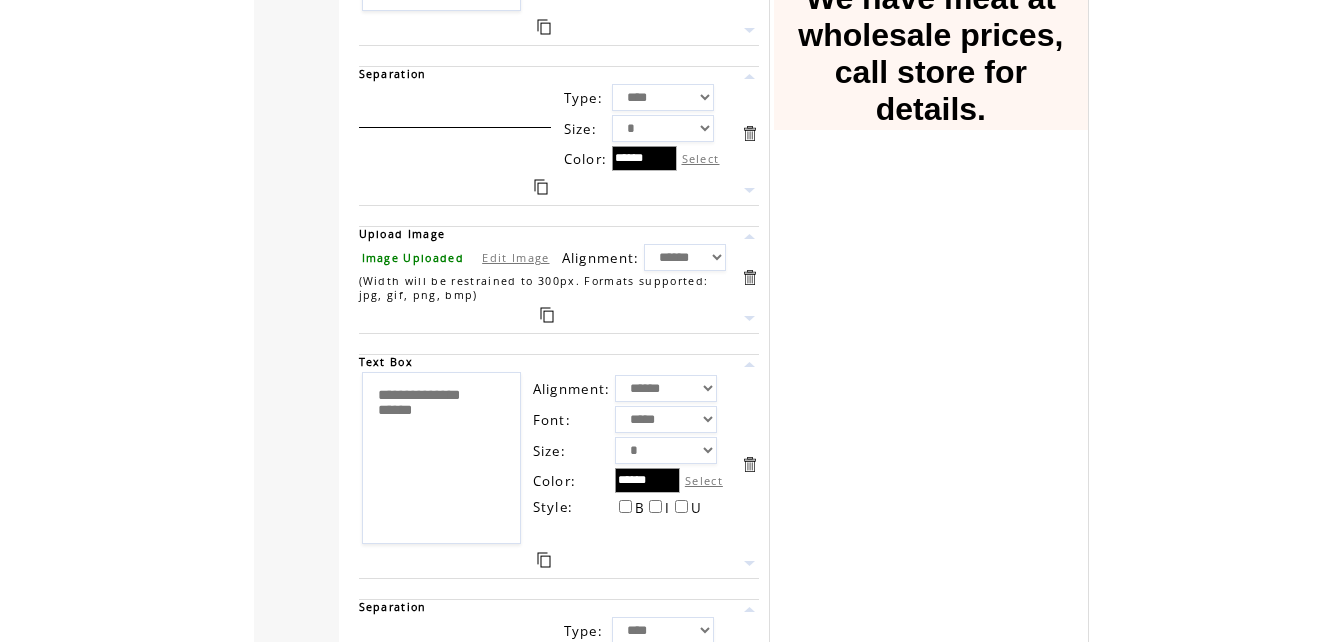 scroll, scrollTop: 4200, scrollLeft: 0, axis: vertical 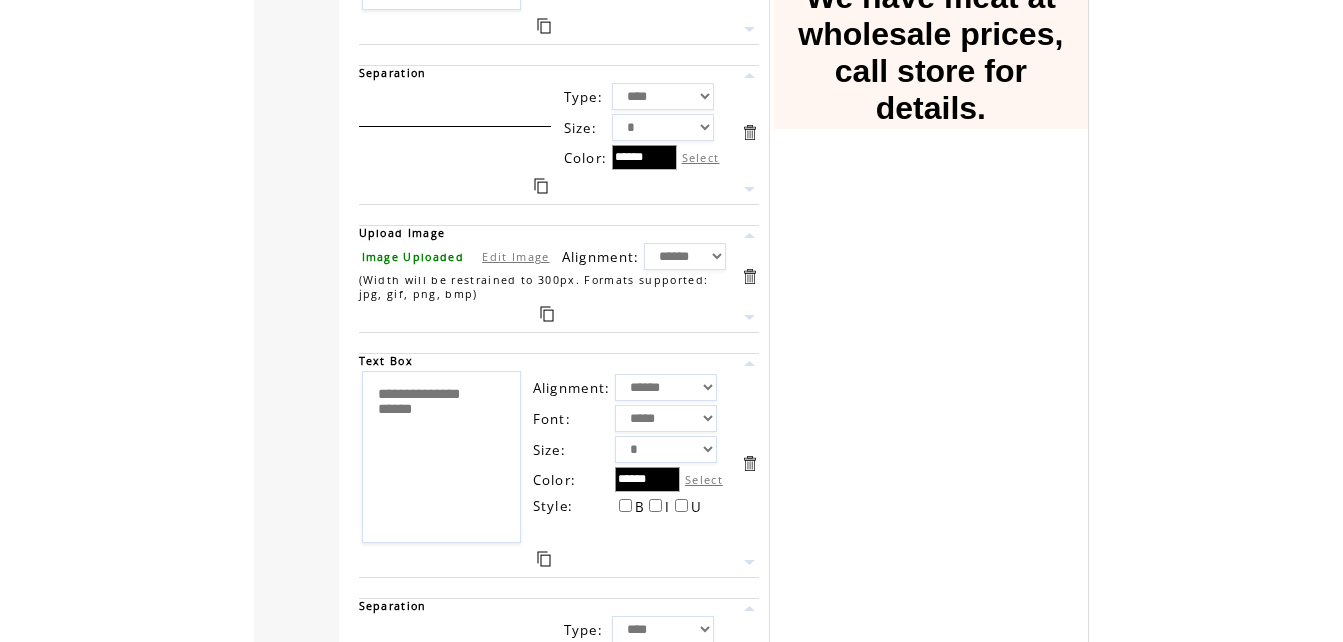 type on "**********" 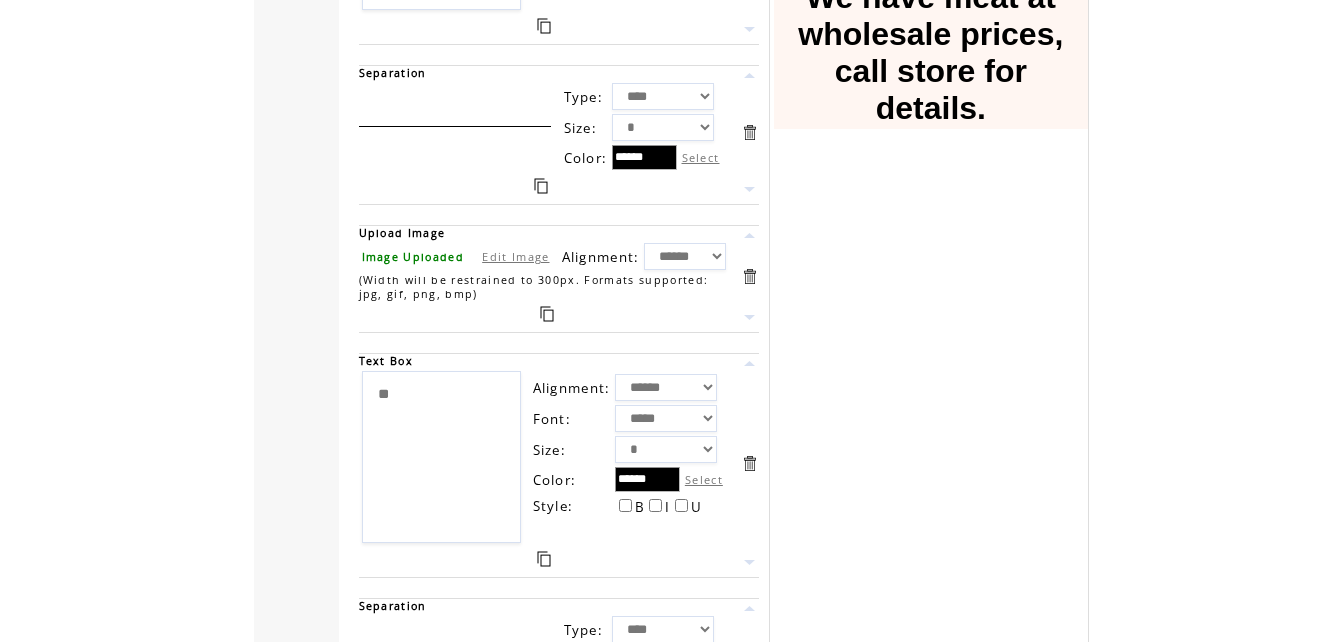 type on "*" 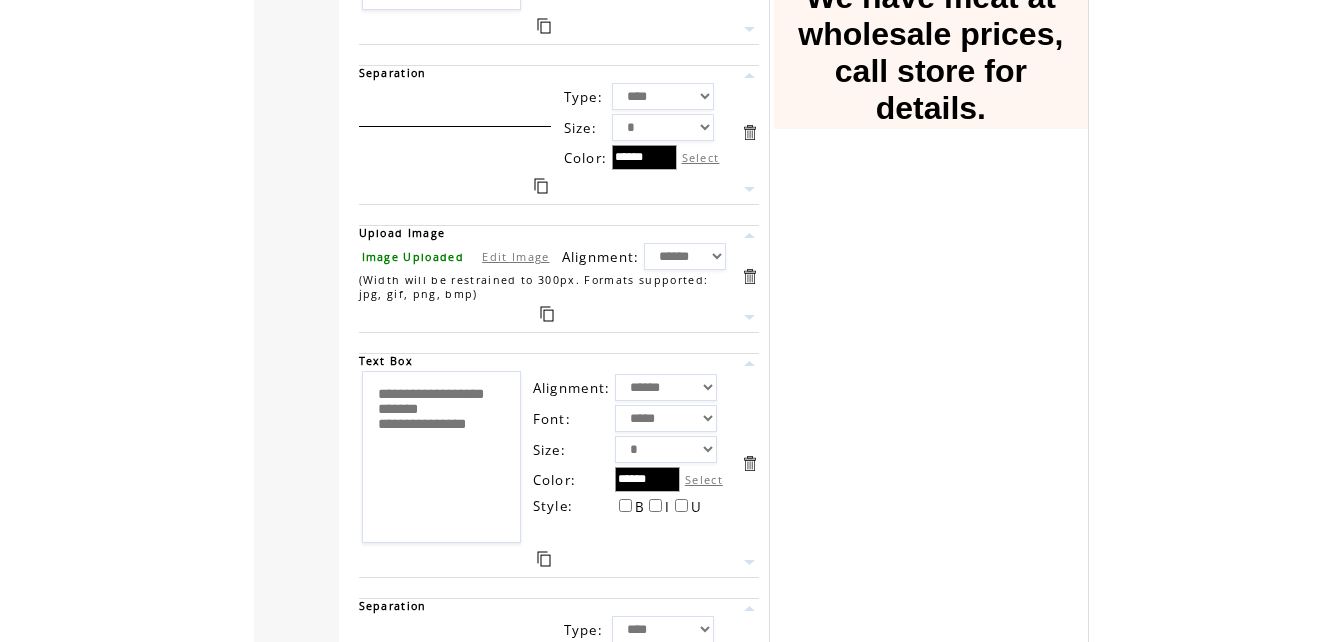 type on "**********" 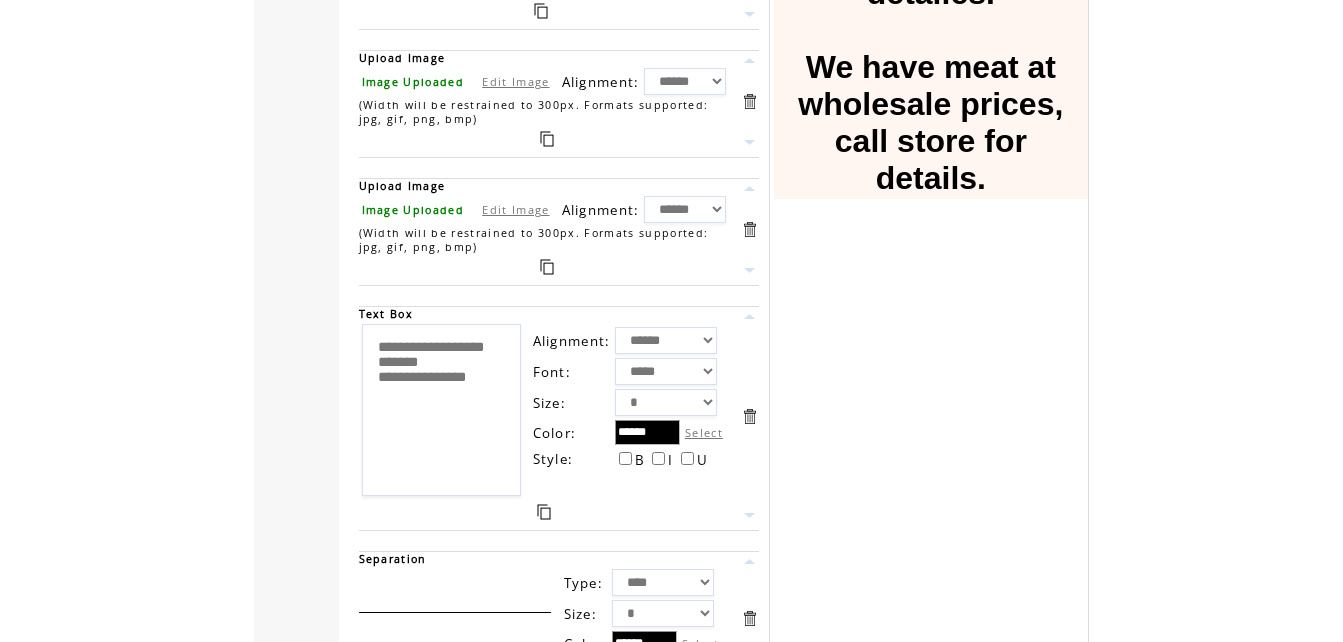 scroll, scrollTop: 4392, scrollLeft: 0, axis: vertical 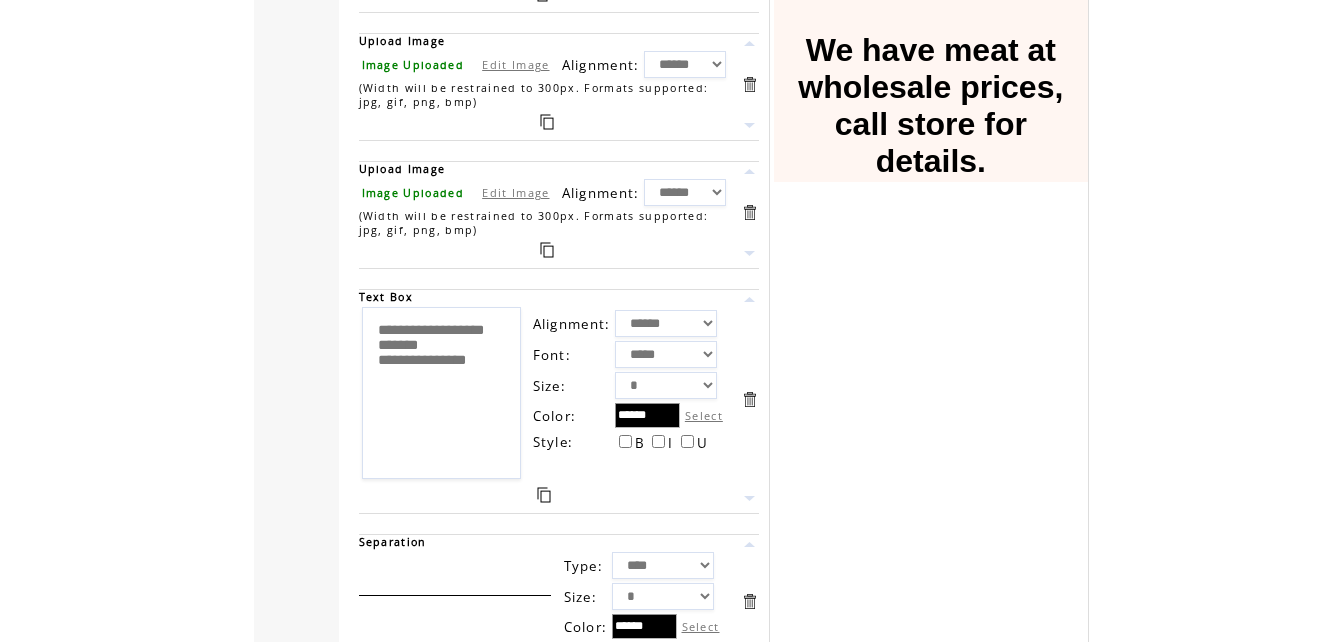 click at bounding box center (544, 495) 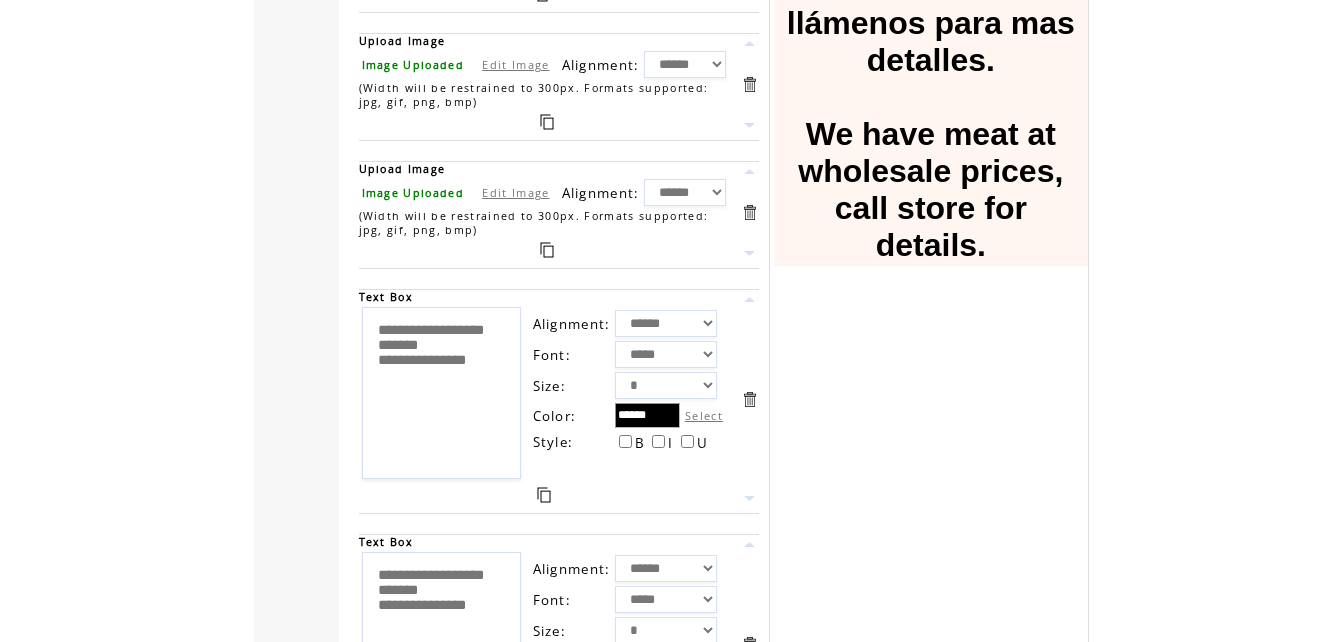 click at bounding box center [749, 253] 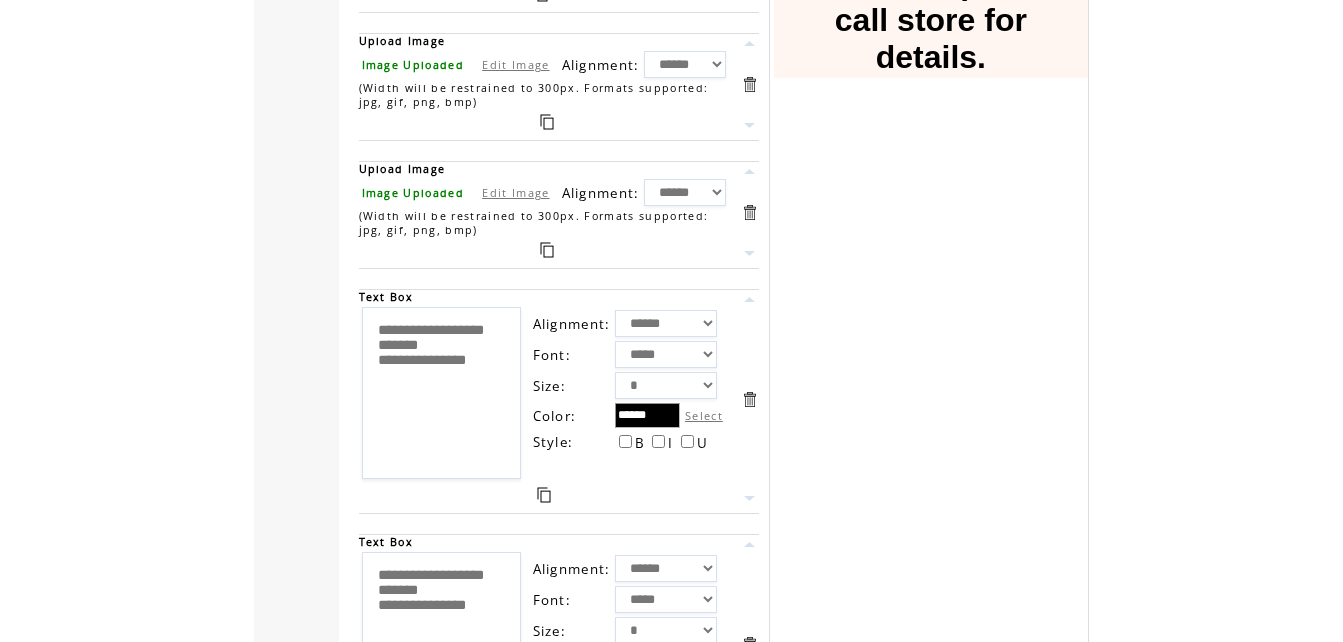 click at bounding box center [749, 253] 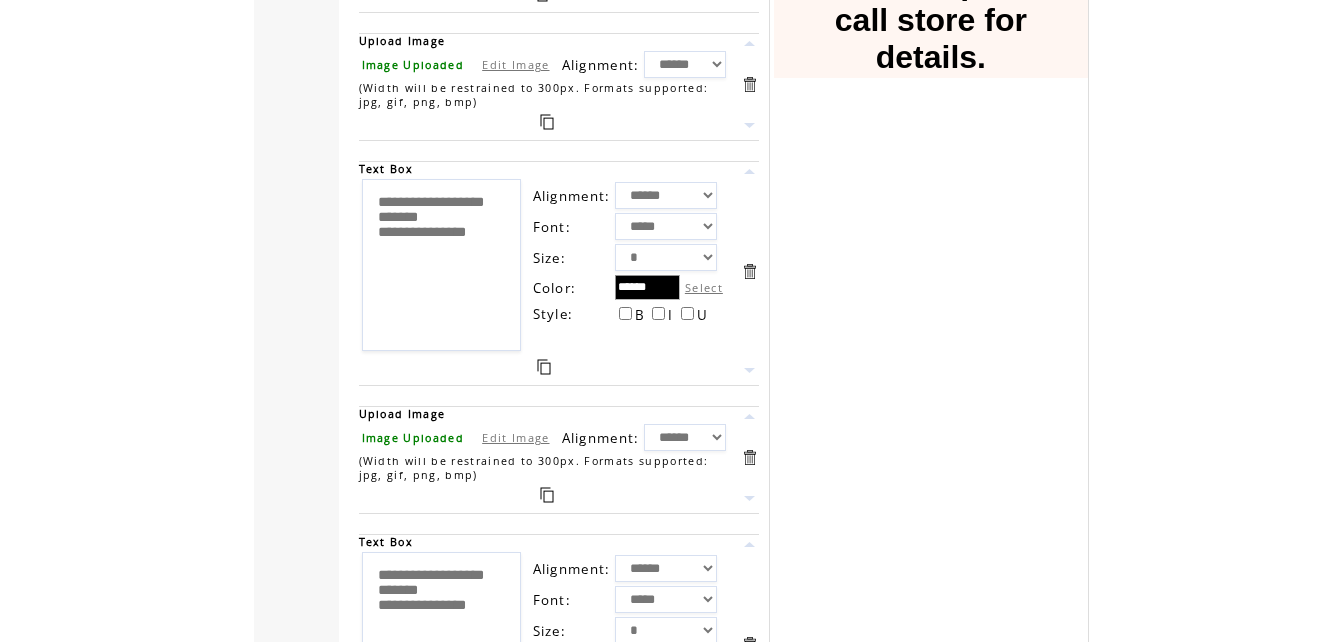 scroll, scrollTop: 4272, scrollLeft: 0, axis: vertical 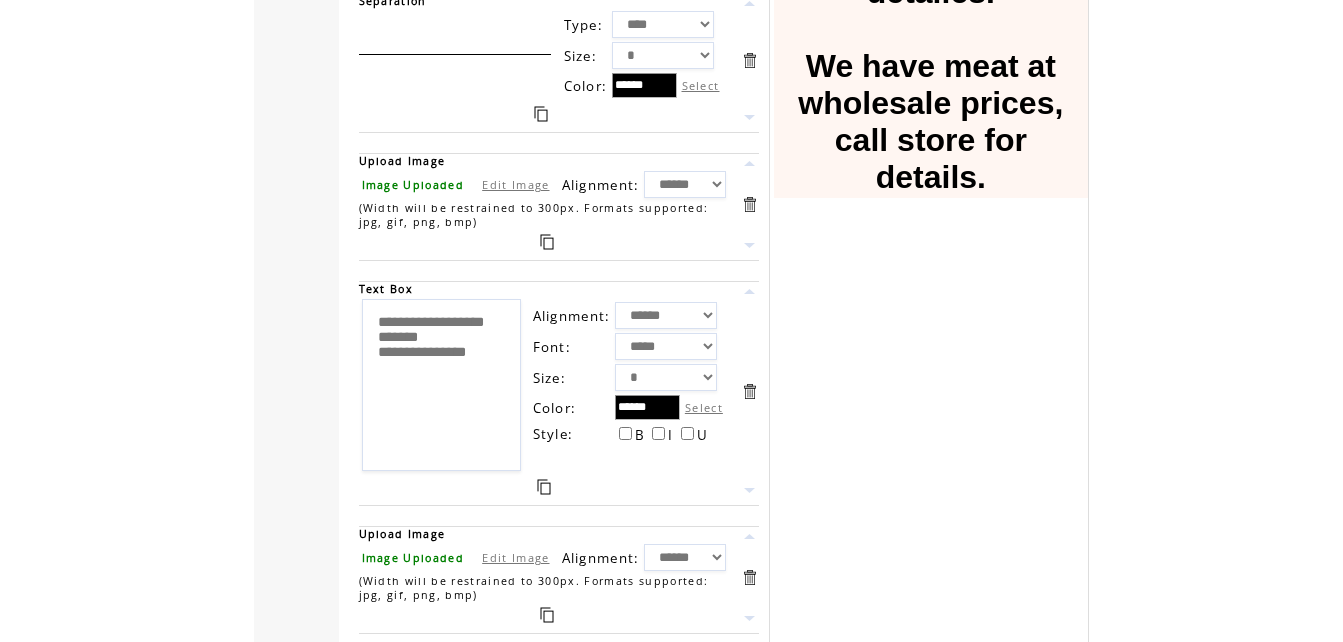 click at bounding box center [541, 114] 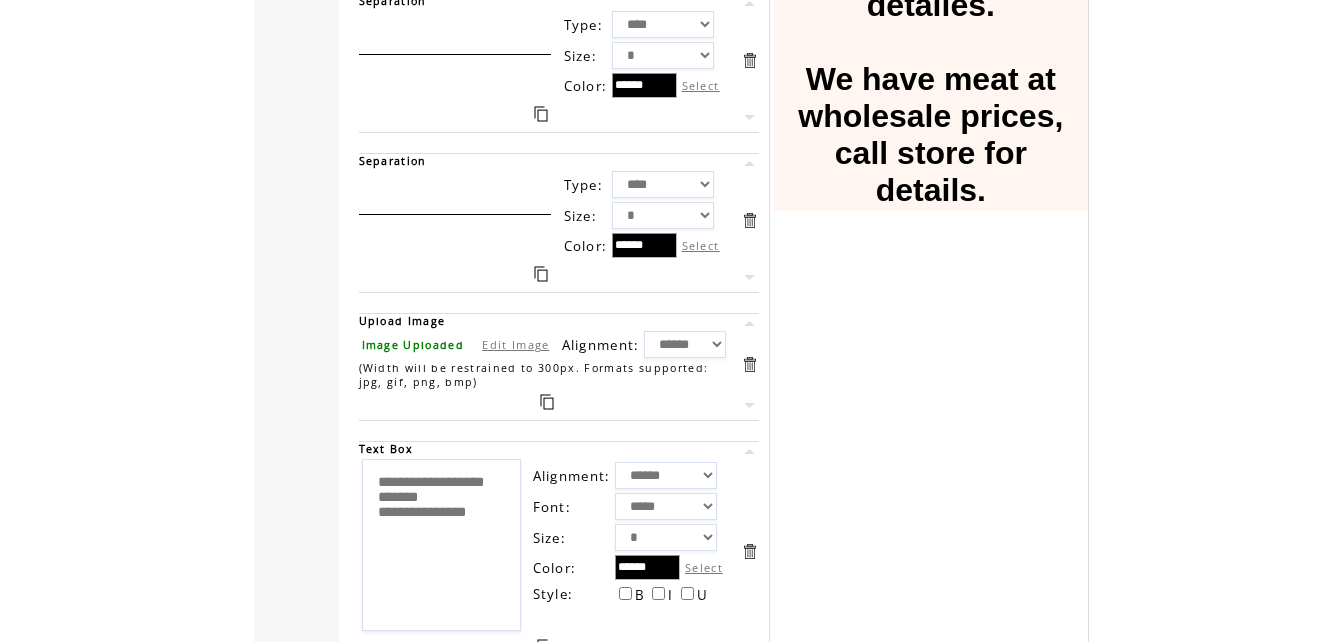 click at bounding box center [749, 277] 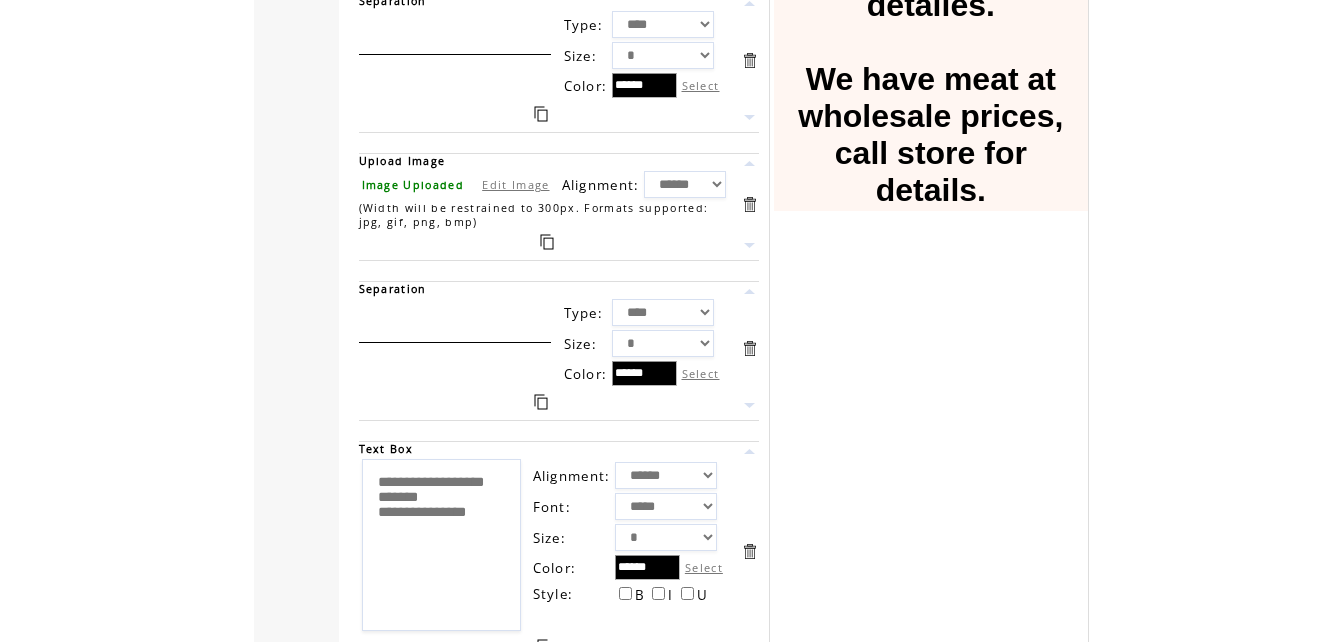 click at bounding box center [749, 405] 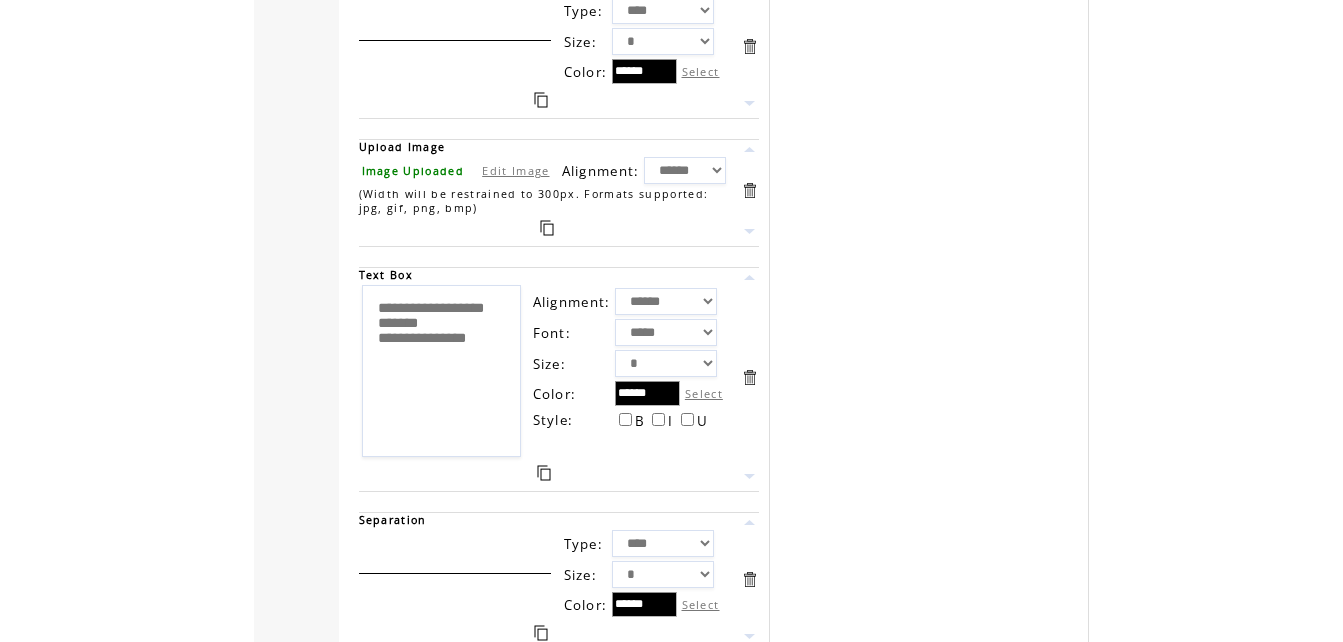 scroll, scrollTop: 4822, scrollLeft: 0, axis: vertical 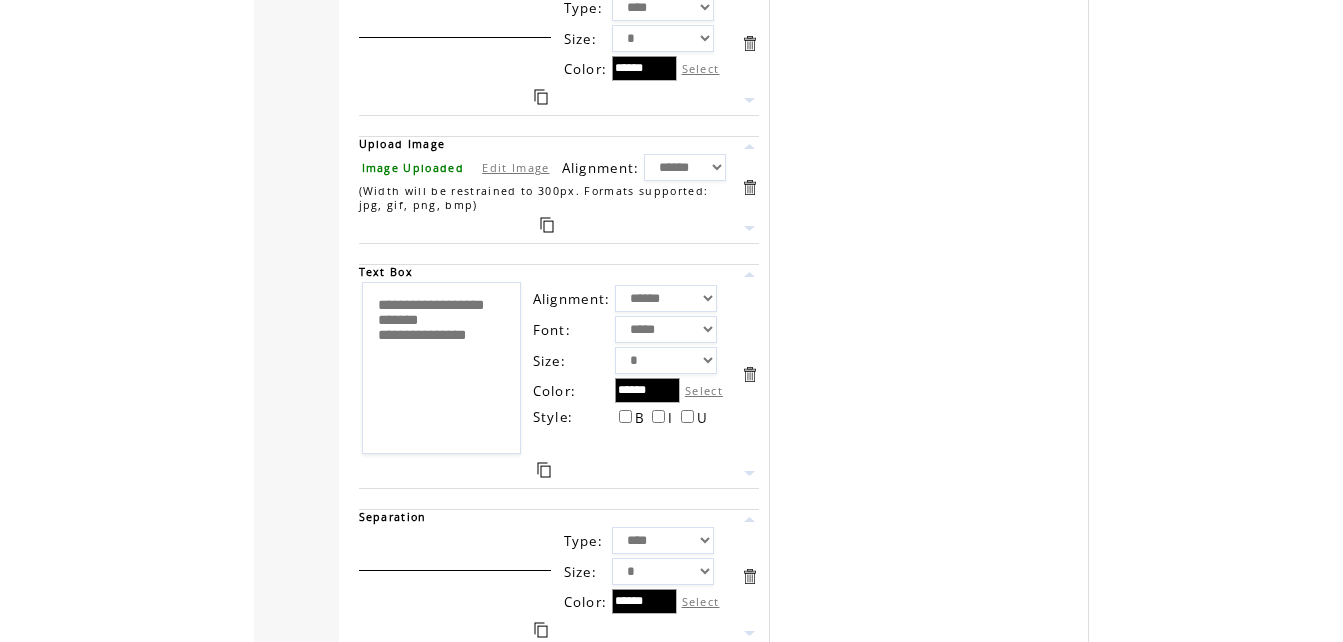 click on "**********" at bounding box center (441, 368) 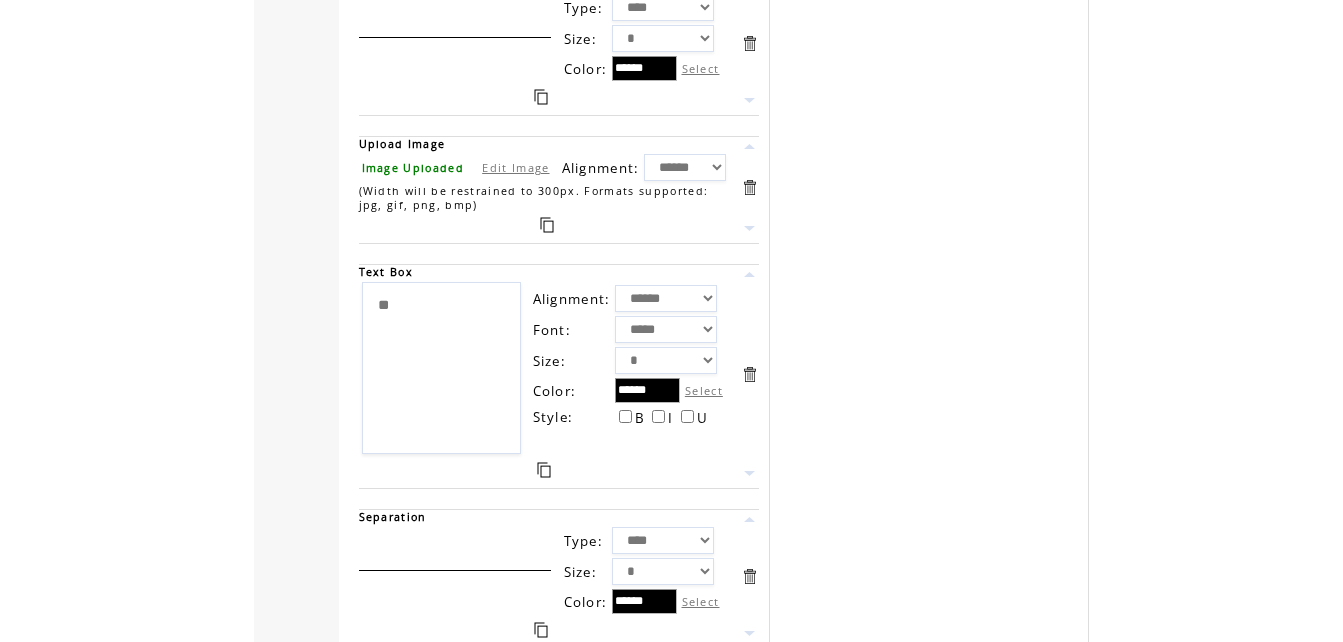 type on "*" 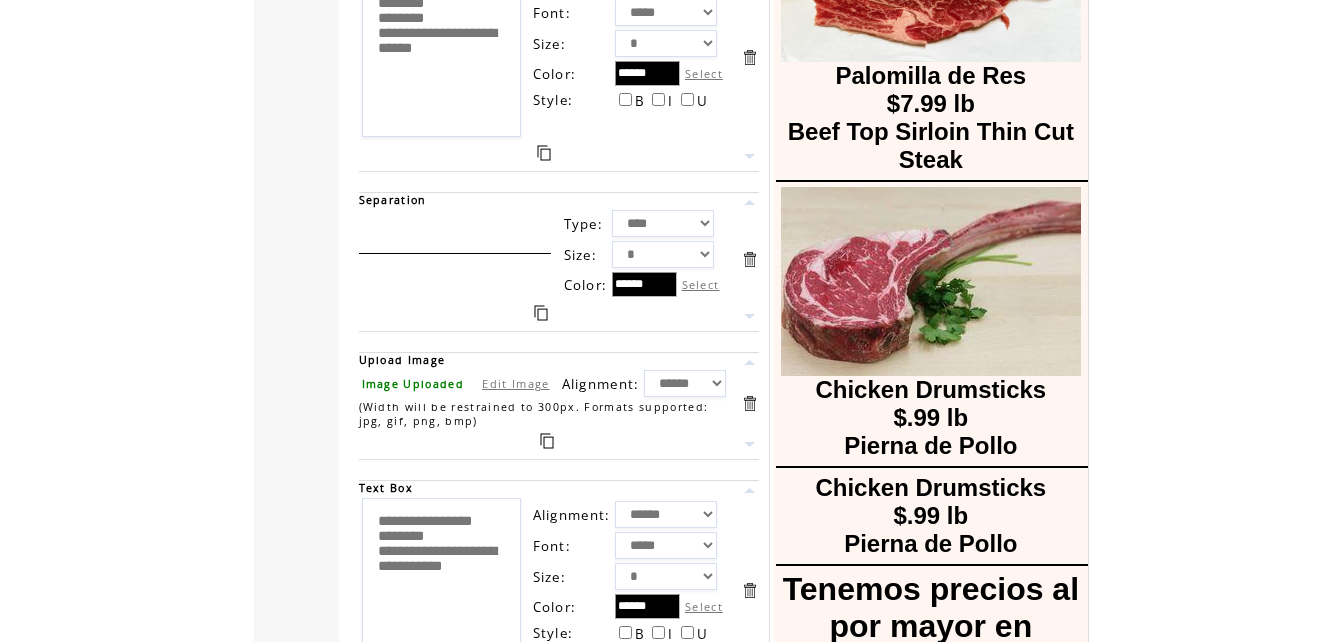 type on "**********" 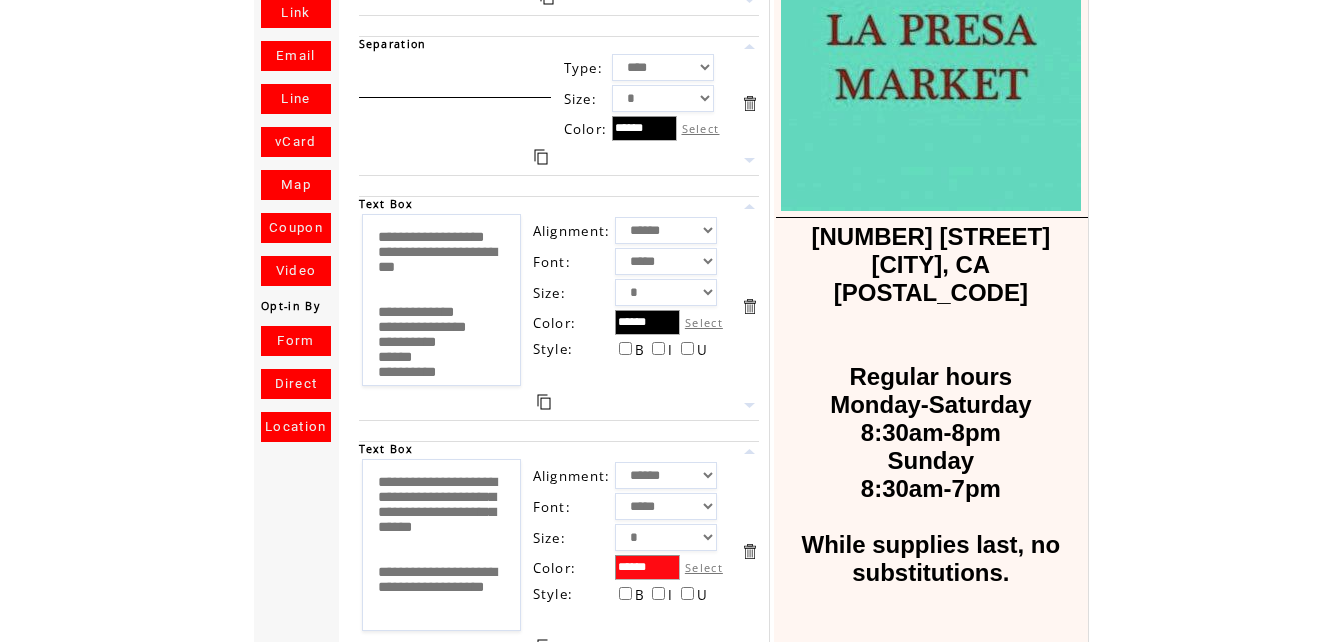 scroll, scrollTop: 0, scrollLeft: 0, axis: both 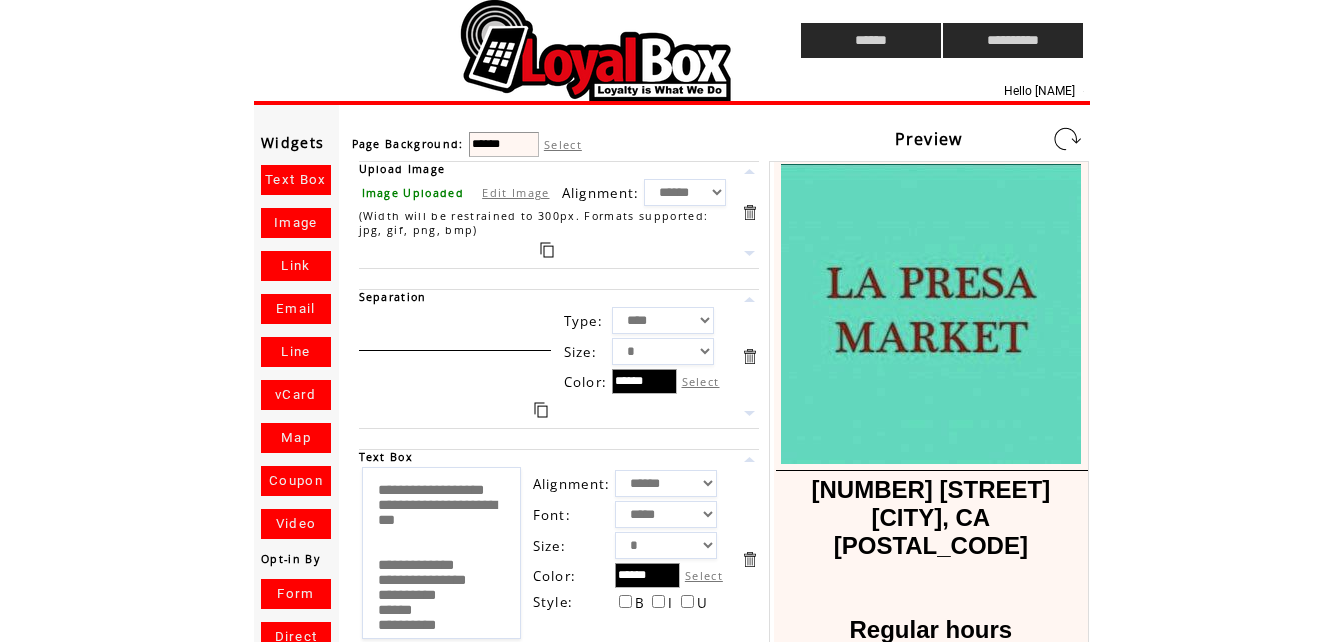 click on "**********" 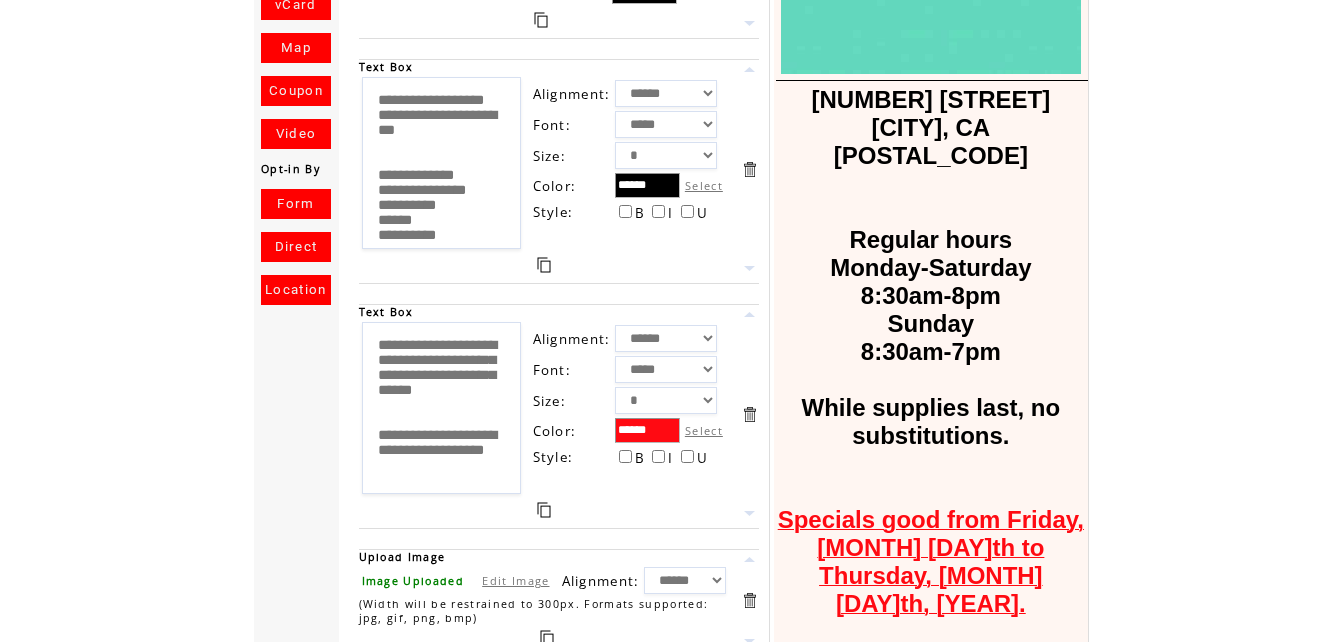 scroll, scrollTop: 391, scrollLeft: 0, axis: vertical 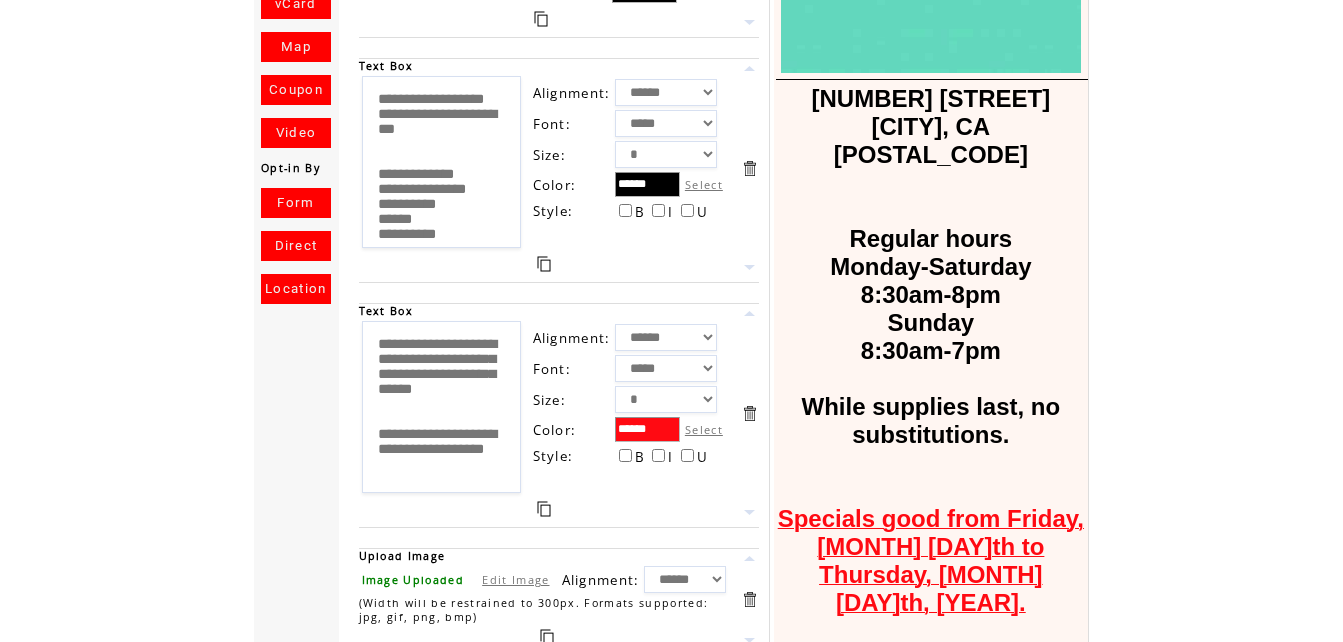 click on "**********" at bounding box center (441, 407) 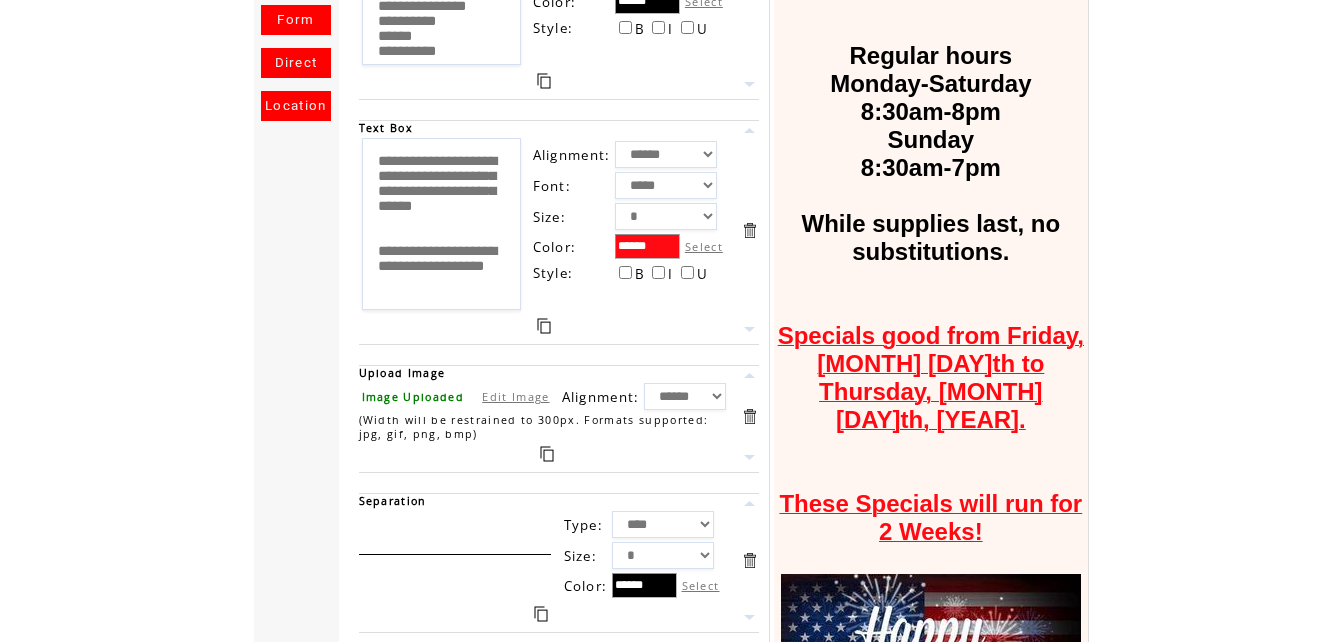 scroll, scrollTop: 614, scrollLeft: 0, axis: vertical 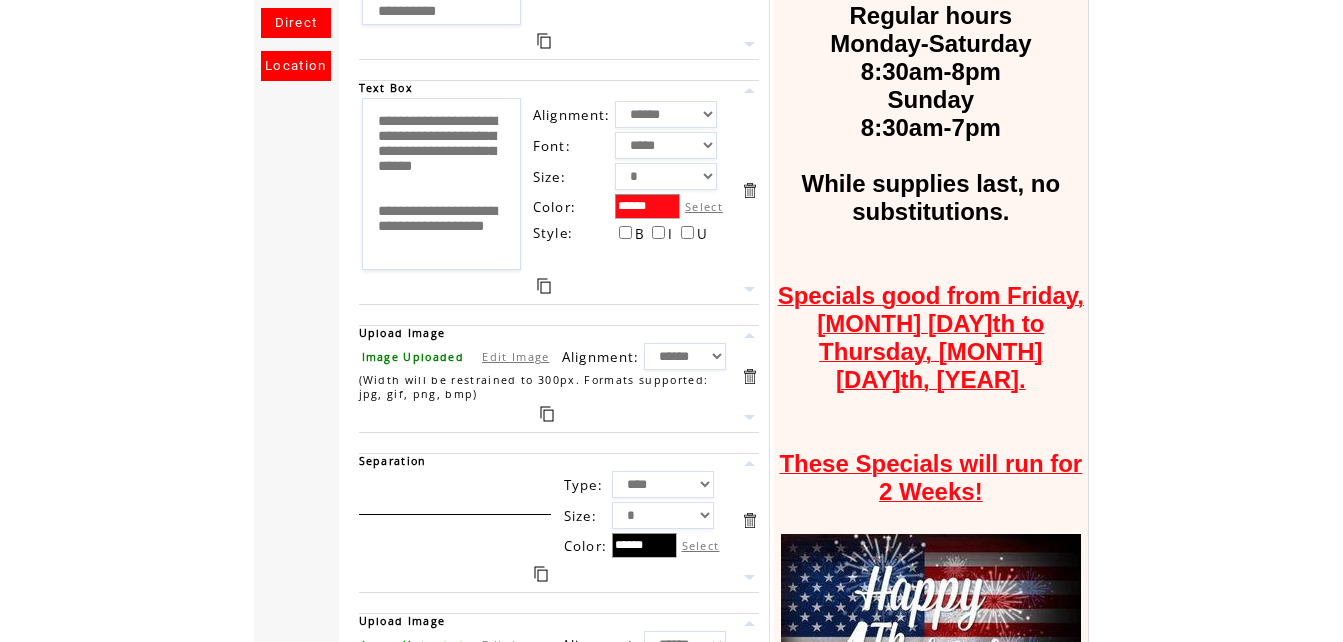 type on "**********" 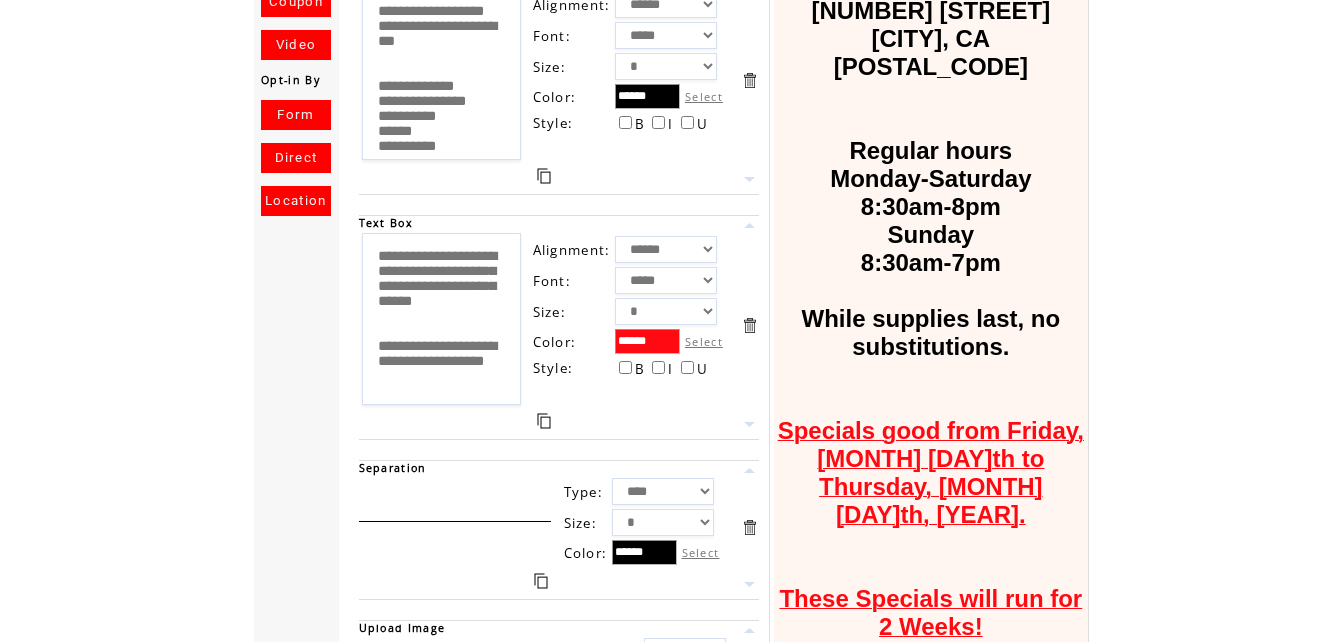 scroll, scrollTop: 489, scrollLeft: 0, axis: vertical 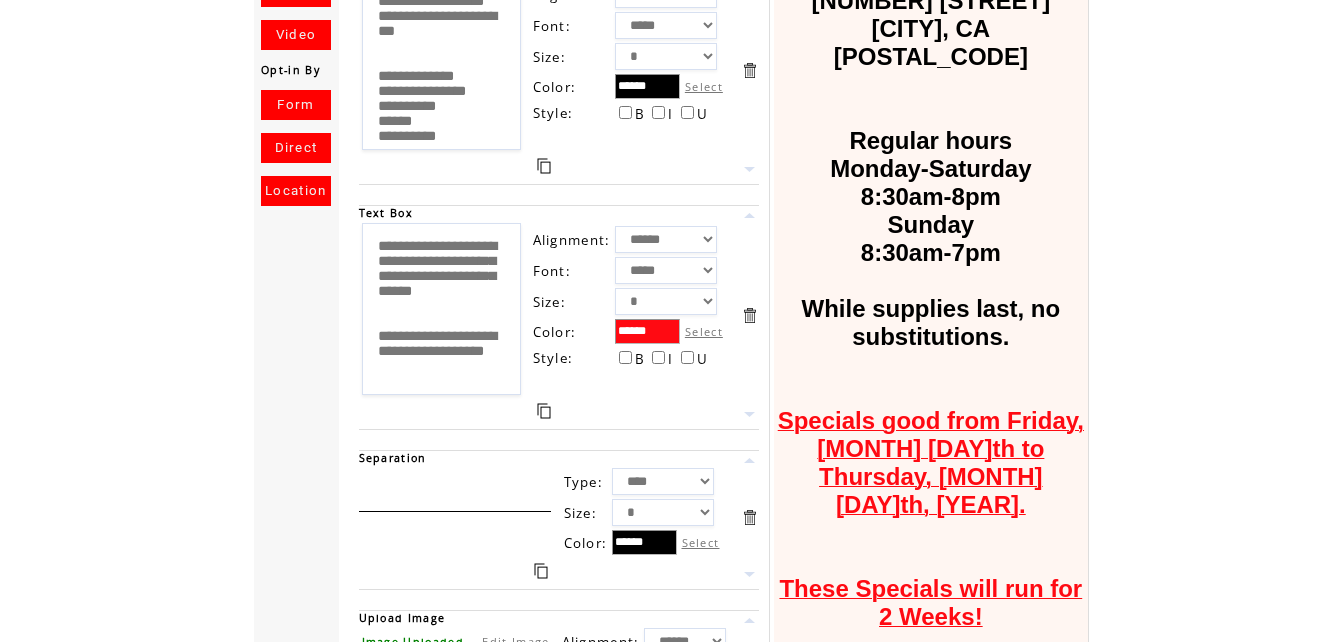 click on "**********" at bounding box center (441, 309) 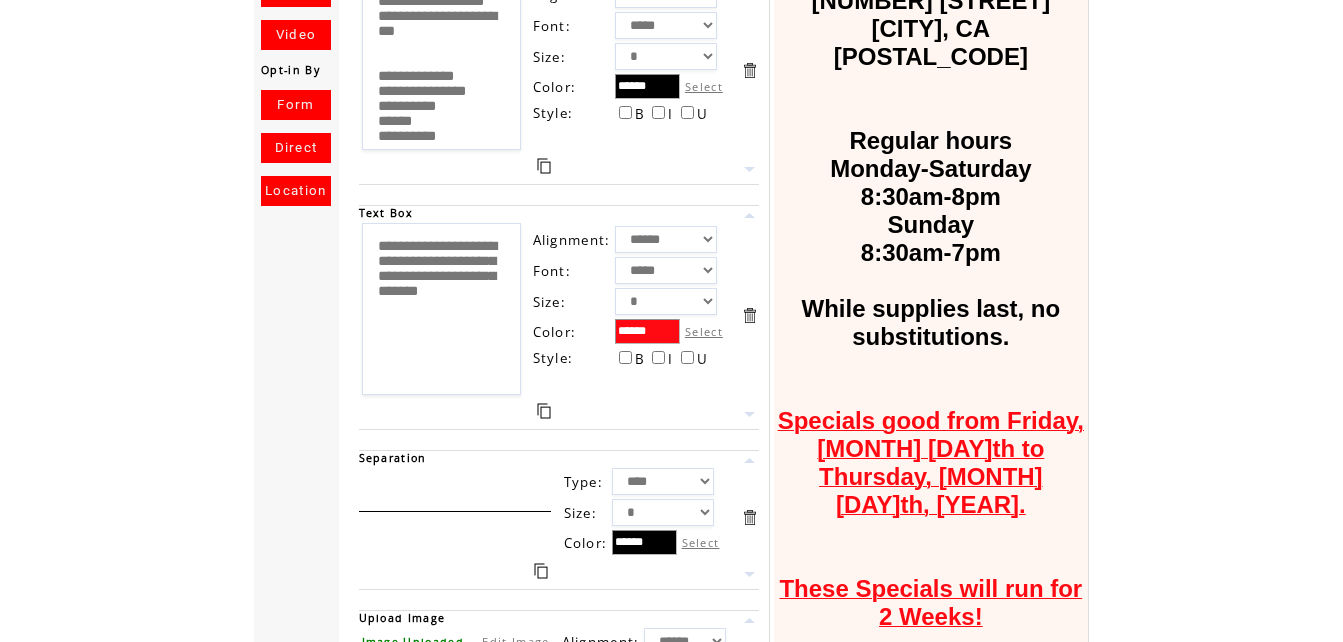 scroll, scrollTop: 0, scrollLeft: 0, axis: both 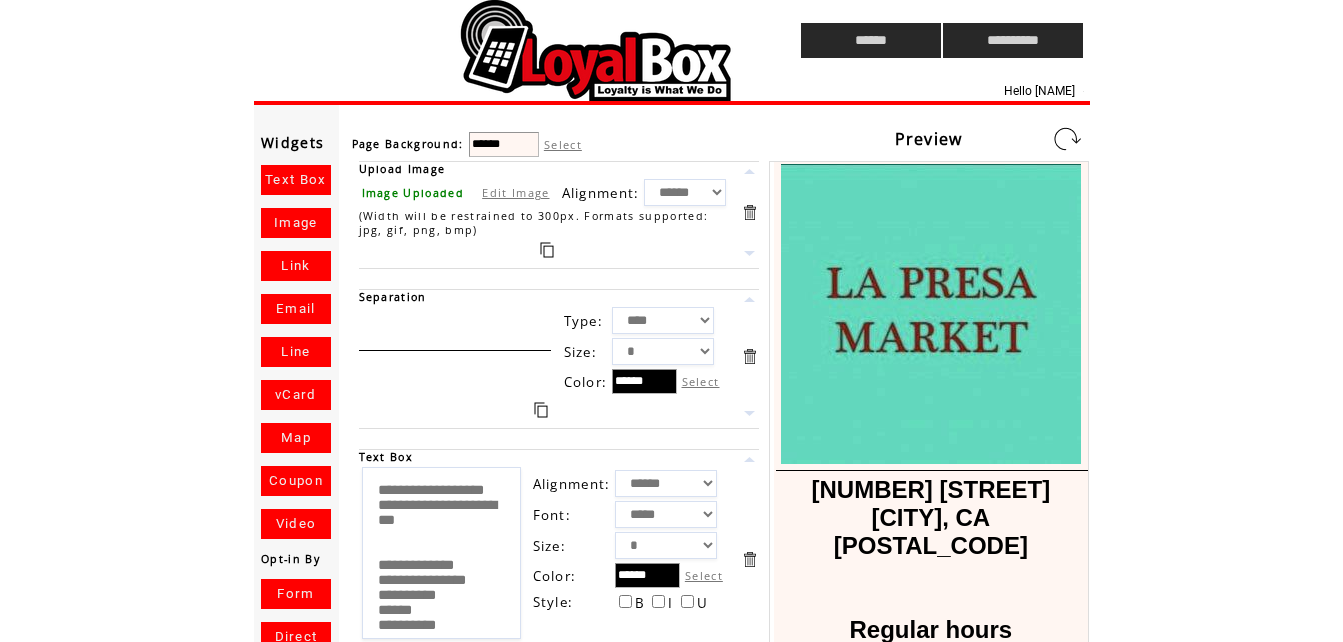 click at bounding box center (1067, 139) 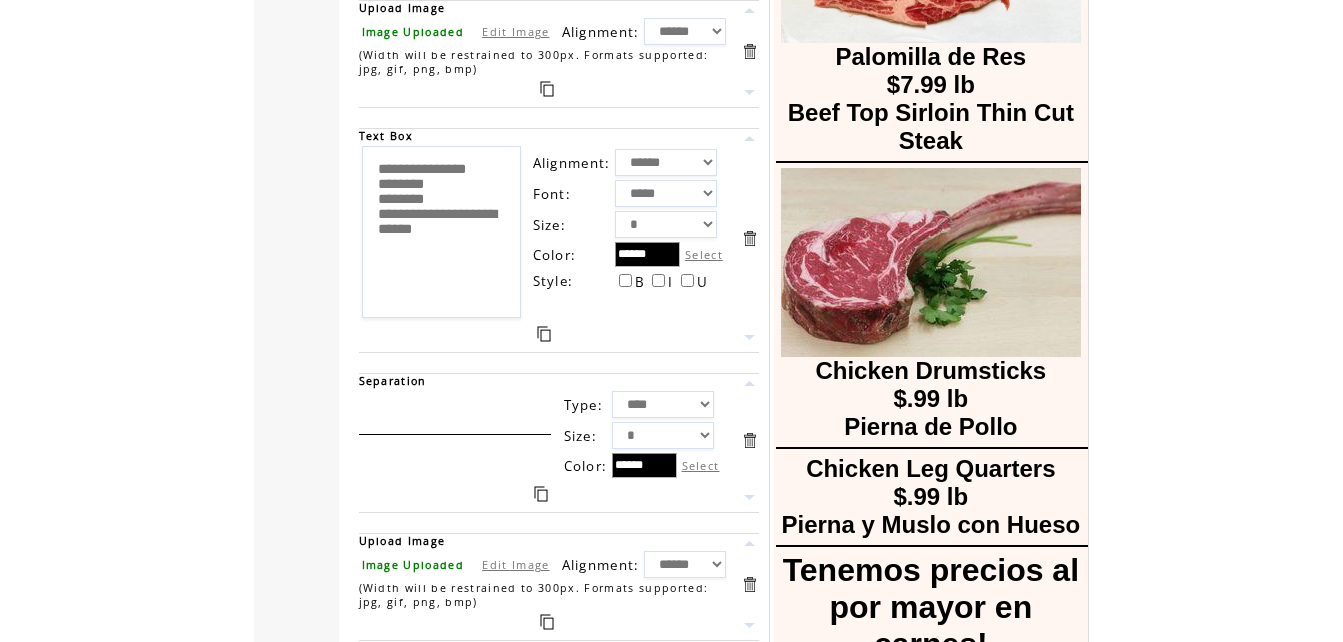 scroll, scrollTop: 3524, scrollLeft: 0, axis: vertical 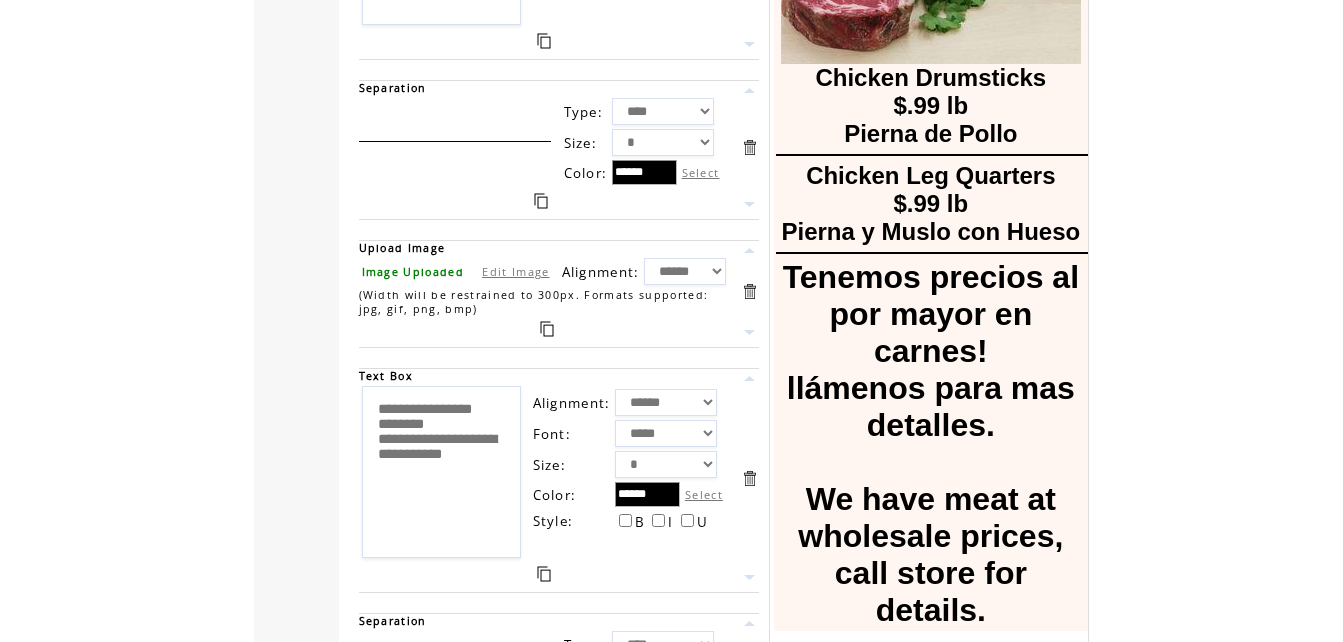 click on "**********" at bounding box center (441, 472) 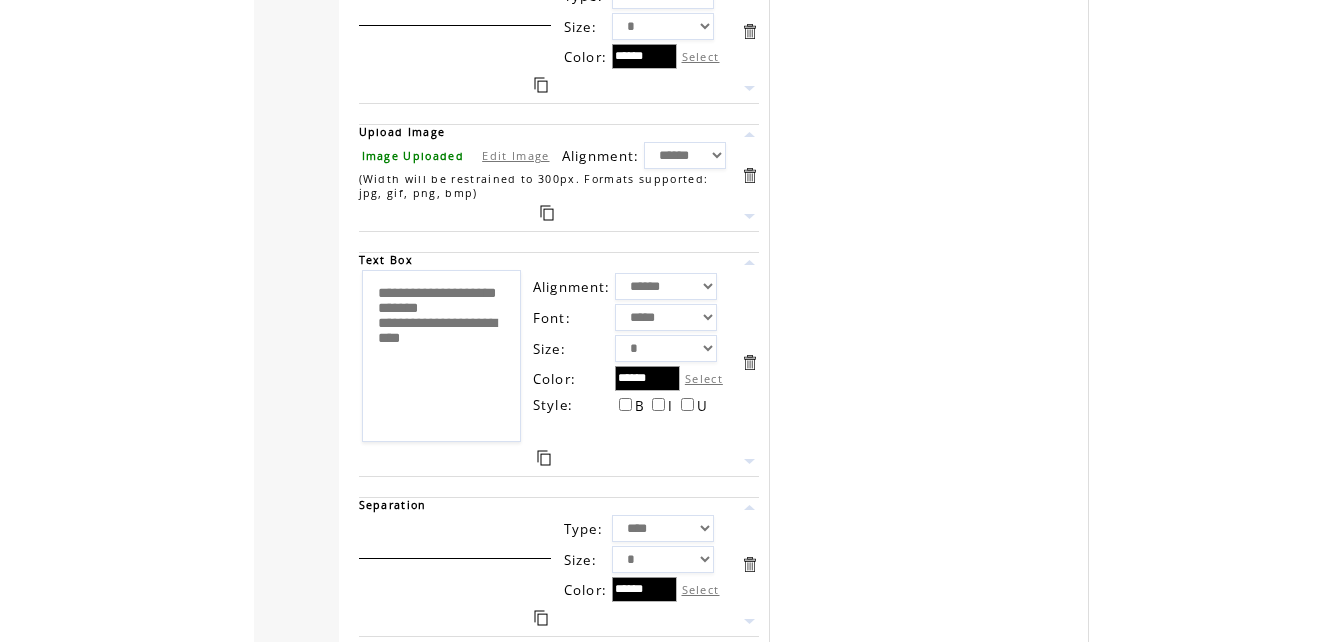 scroll, scrollTop: 4637, scrollLeft: 0, axis: vertical 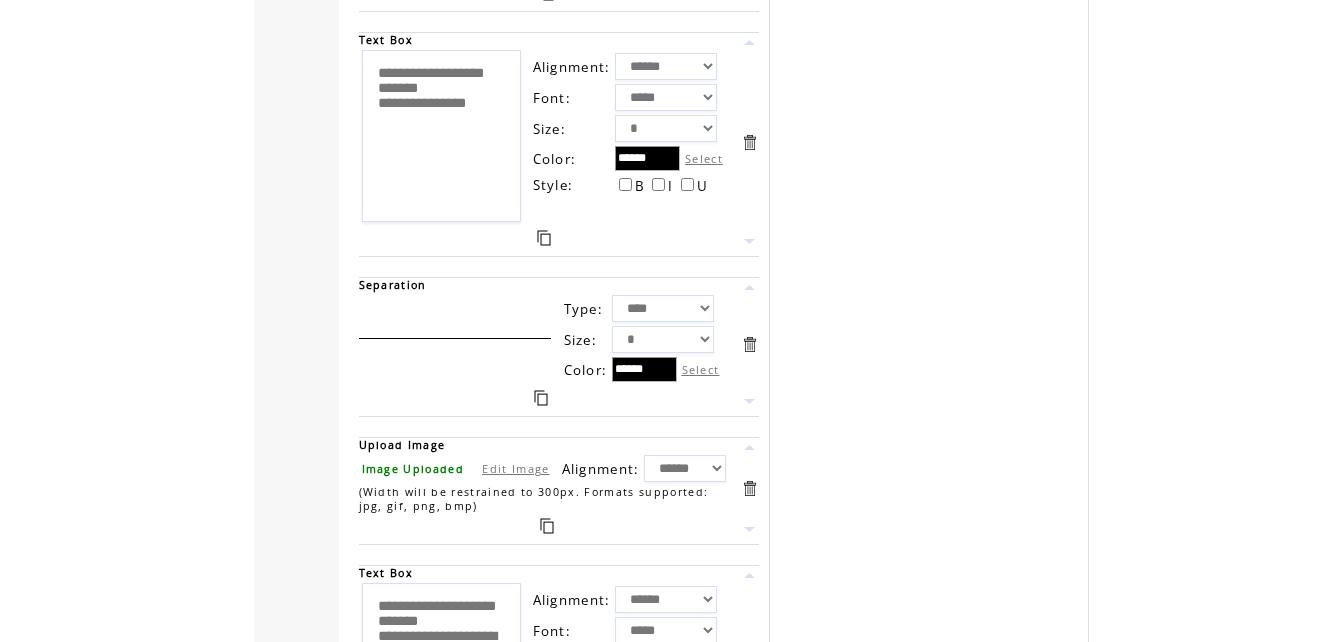 type on "**********" 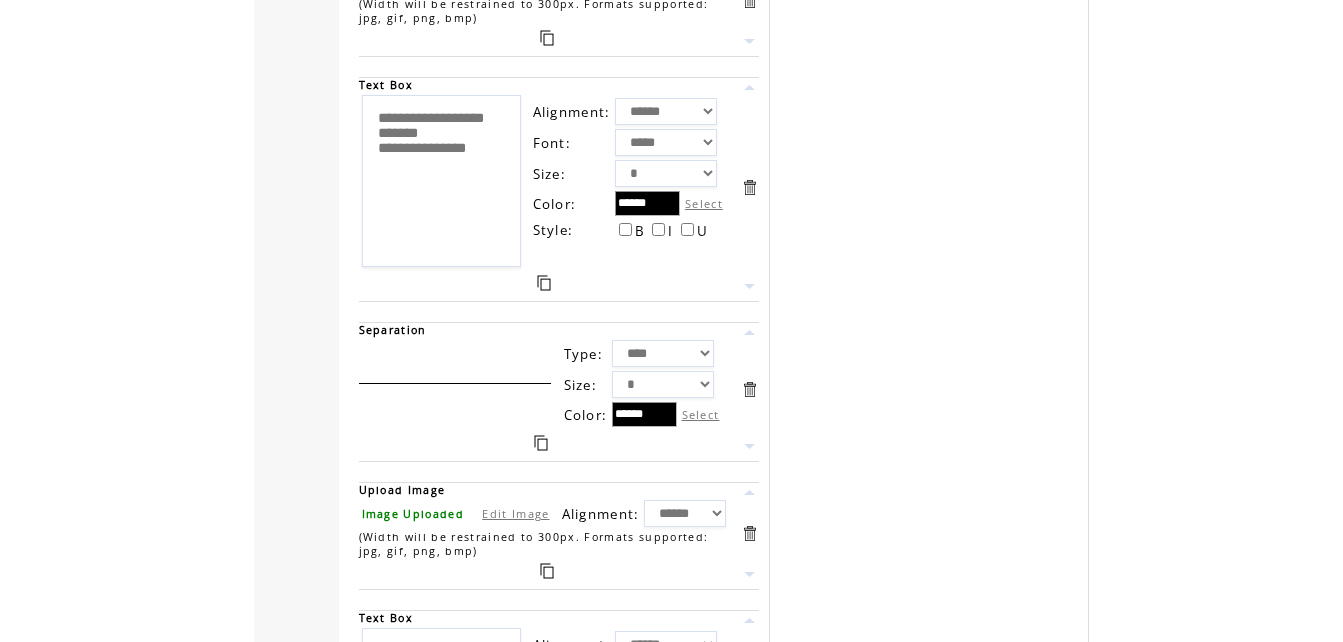 click on "[NUMBER] [STREET] [CITY], CA [POSTAL_CODE] Regular hours Monday-Saturday 8:30am-8pm Sunday 8:30am-7pm While supplies last, no substitutions. Specials good from Friday, [MONTH] [DAY]th to Thursday, [MONTH] [DAY]th, [YEAR]. Hawaiian Chicken $3.99 lb Pollo para Asar Hawaiano New York Steak $7.99 lb Ribeye Steak Boneless $10.99 lb Hawaiian Style Beef Short Ribs $8.99 lb Costillas de Res Hawaiano Chicken Breast Boneless $3.49 lb Pechuga de Pollo sin Hueso Palomilla de Res $7.99 lb Beef Top Sirloin Thin Cut Steak Chicken Drumsticks $.99 lb Pierna de Pollo Chicken Leg Quarters $.99 lb Pierna y Muslo con Hueso Tenemos precios al por mayor en carnes! llámenos para mas detalles. We have meat at wholesale prices, call store for details." at bounding box center [929, -1469] 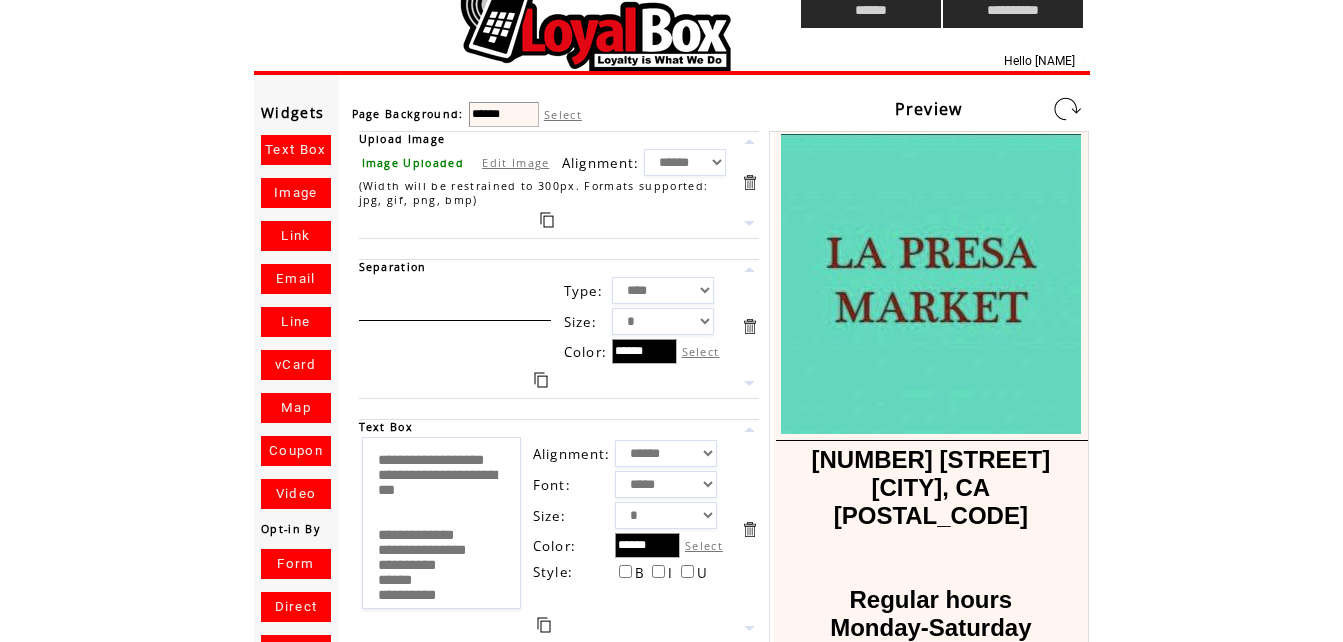 scroll, scrollTop: 0, scrollLeft: 0, axis: both 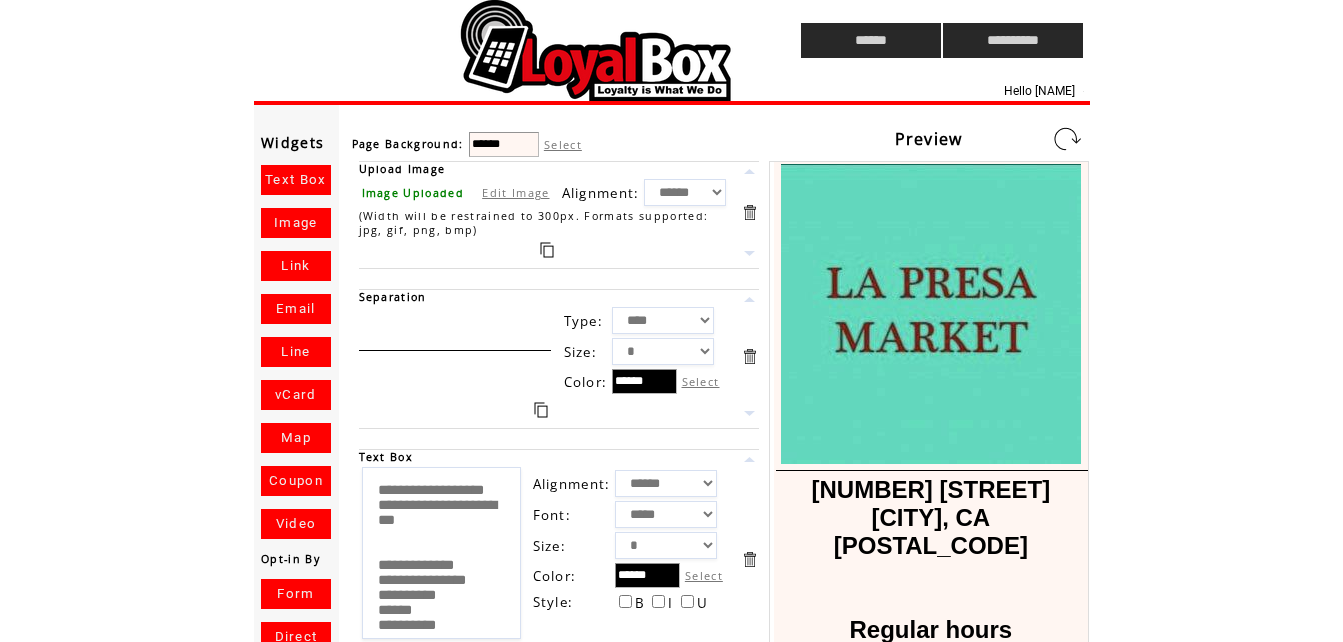 click at bounding box center (1067, 139) 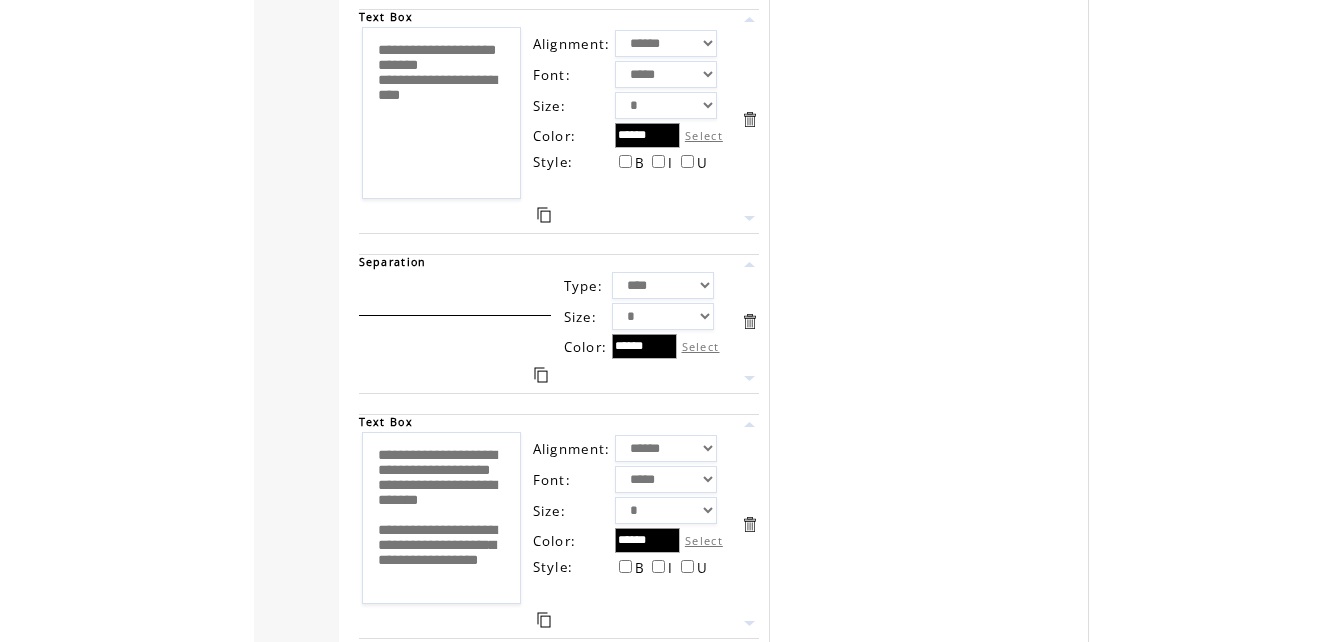 scroll, scrollTop: 5046, scrollLeft: 0, axis: vertical 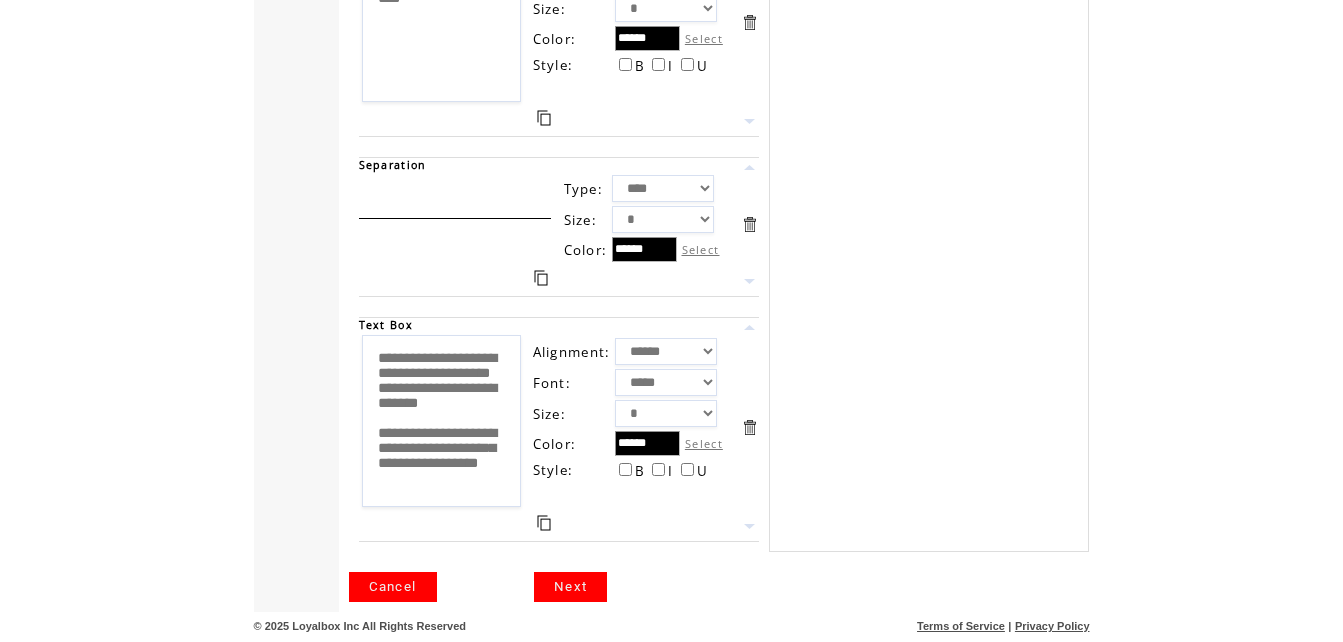 click on "Next" at bounding box center [570, 587] 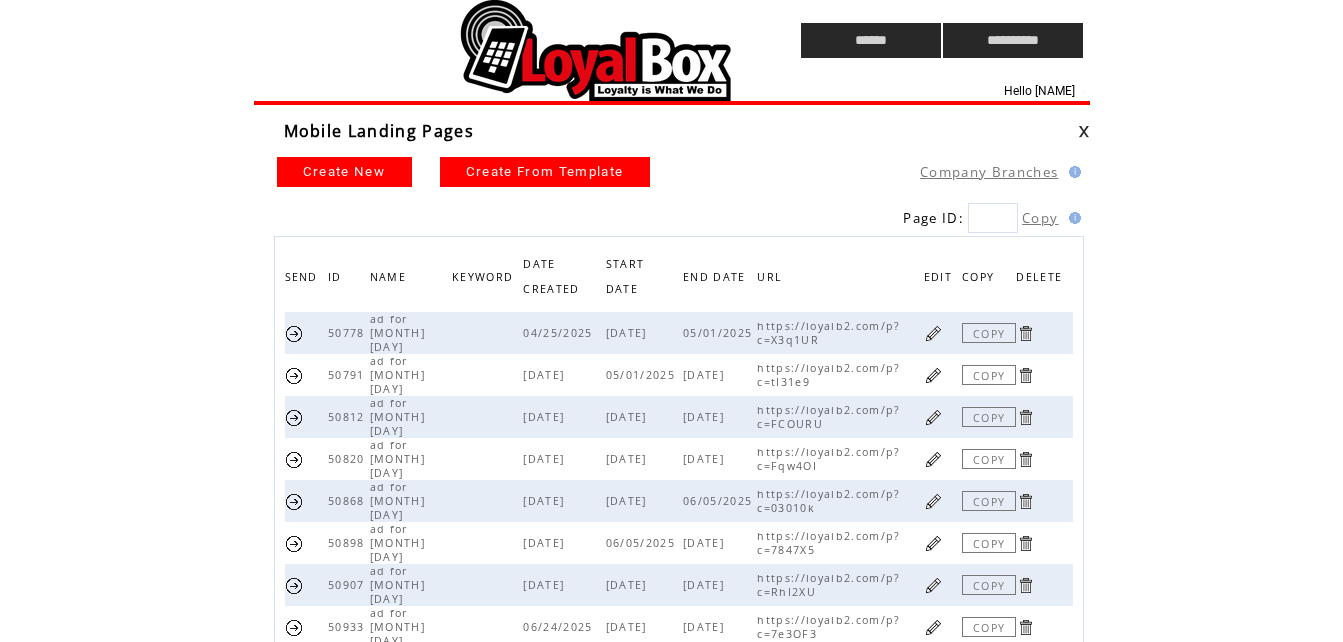 scroll, scrollTop: 0, scrollLeft: 0, axis: both 